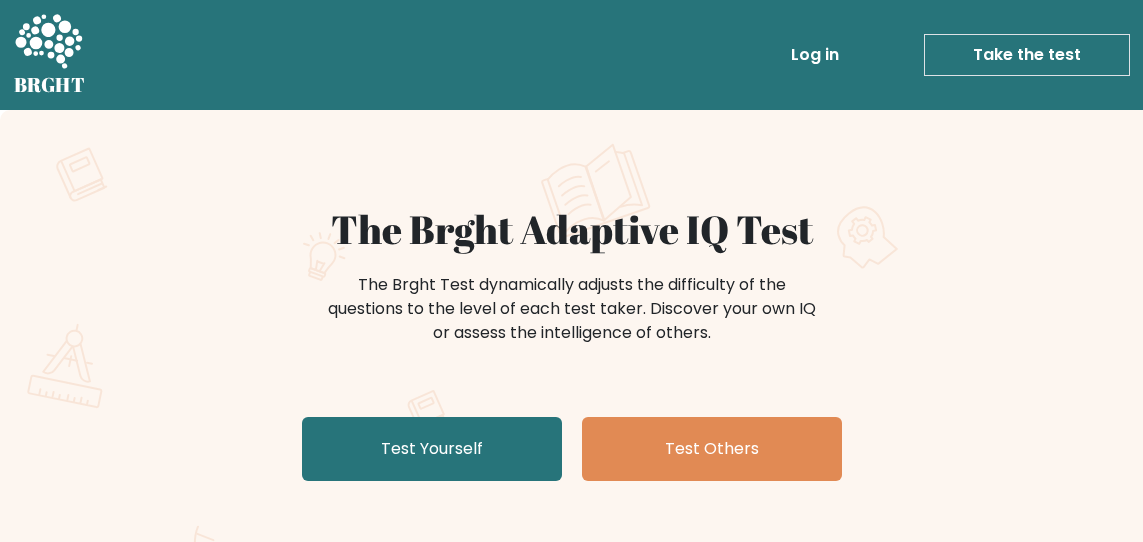 scroll, scrollTop: 0, scrollLeft: 0, axis: both 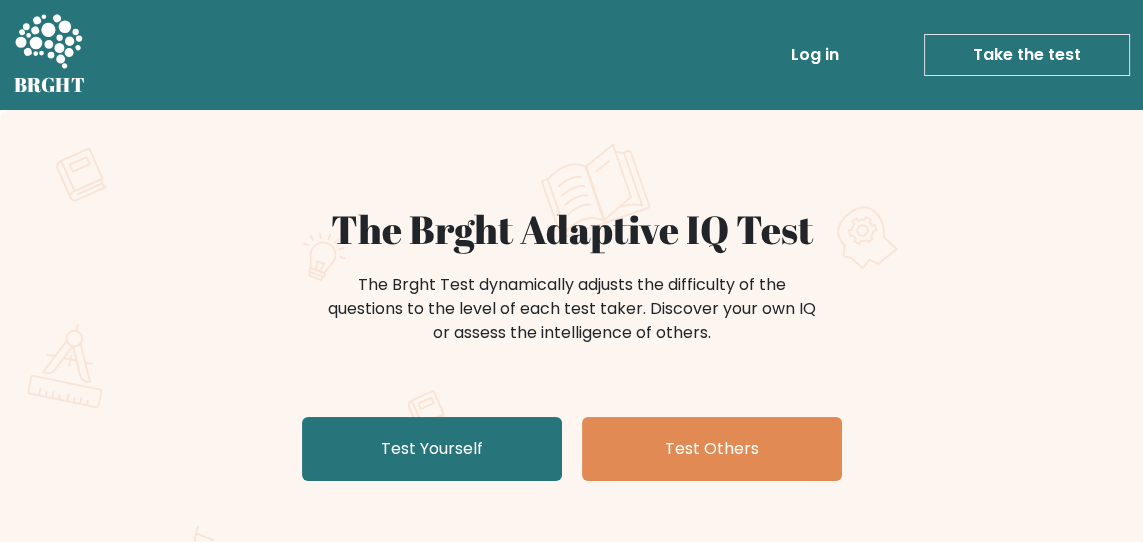 click on "Test Yourself" at bounding box center [432, 449] 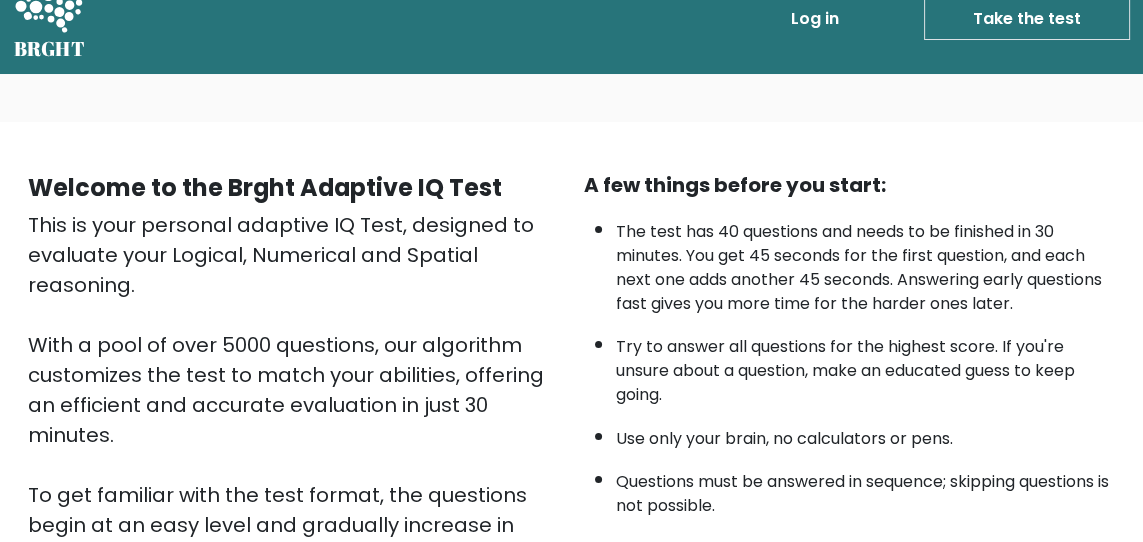 scroll, scrollTop: 0, scrollLeft: 0, axis: both 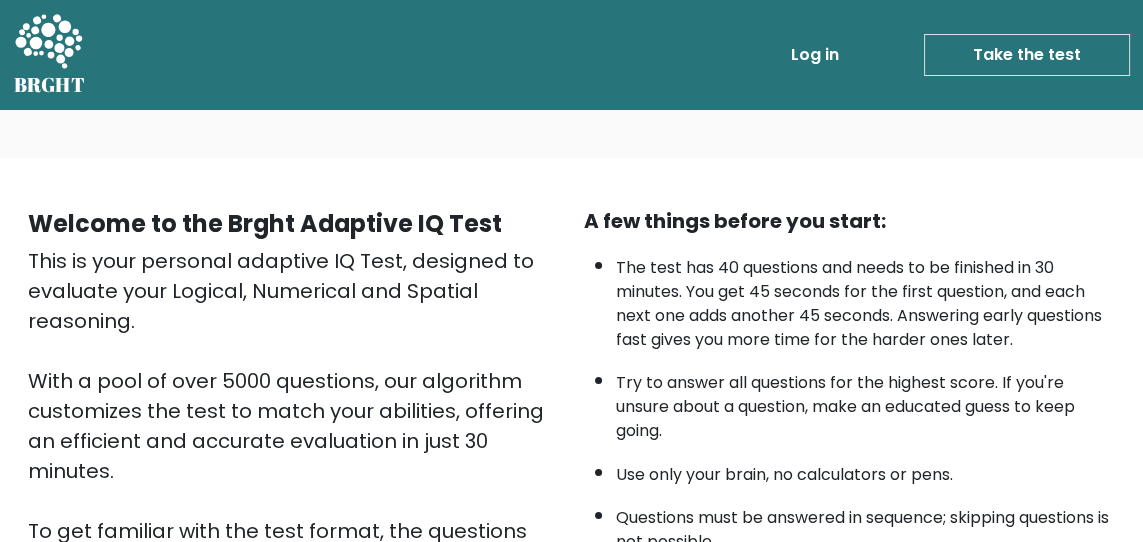 click on "Take the test" at bounding box center (1027, 55) 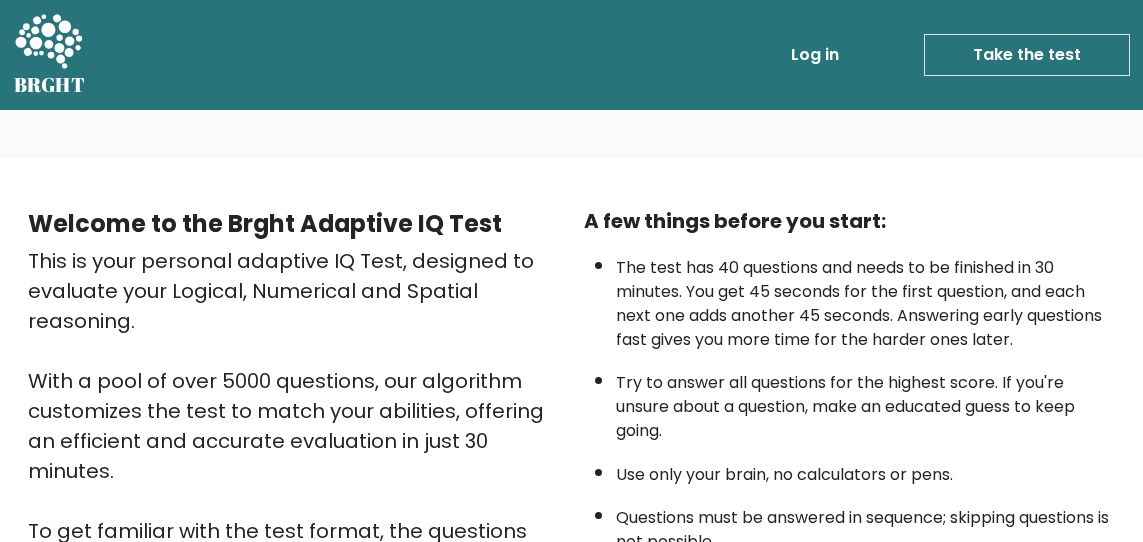 scroll, scrollTop: 0, scrollLeft: 0, axis: both 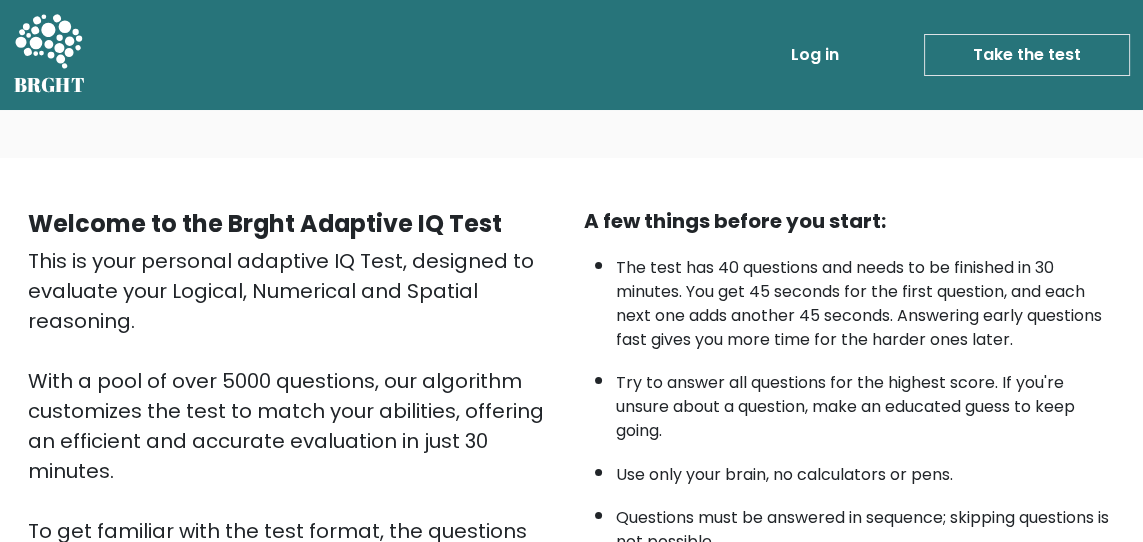 click on "Take the test" at bounding box center (1027, 55) 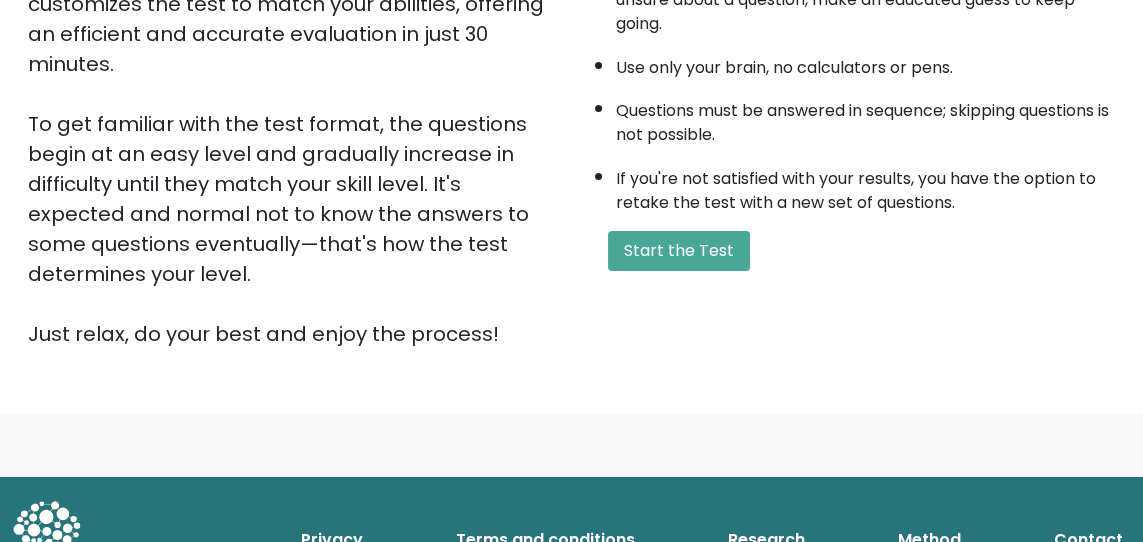 scroll, scrollTop: 385, scrollLeft: 0, axis: vertical 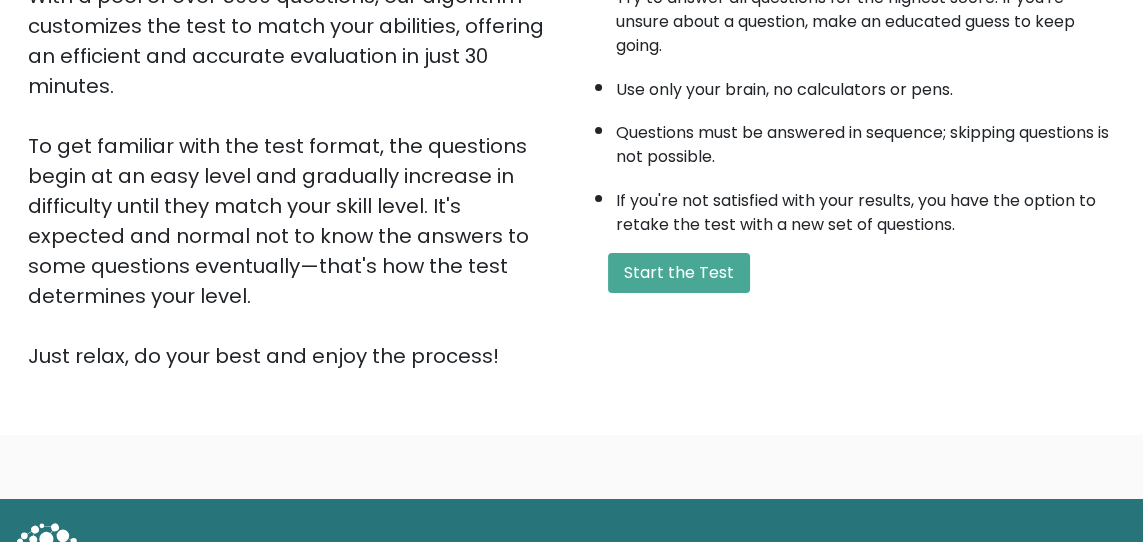 click on "Start the Test" at bounding box center [679, 273] 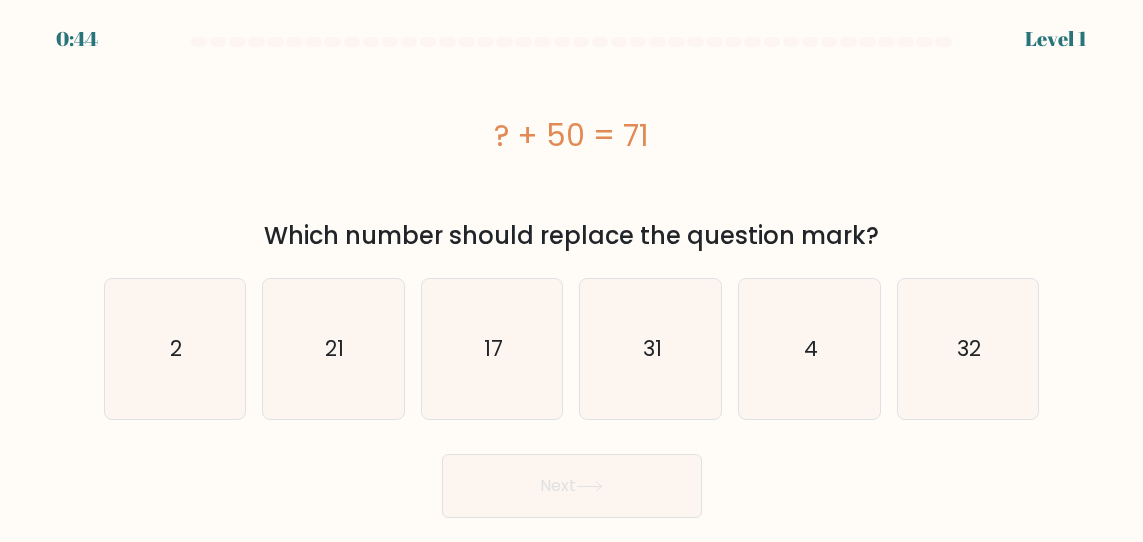 scroll, scrollTop: 0, scrollLeft: 0, axis: both 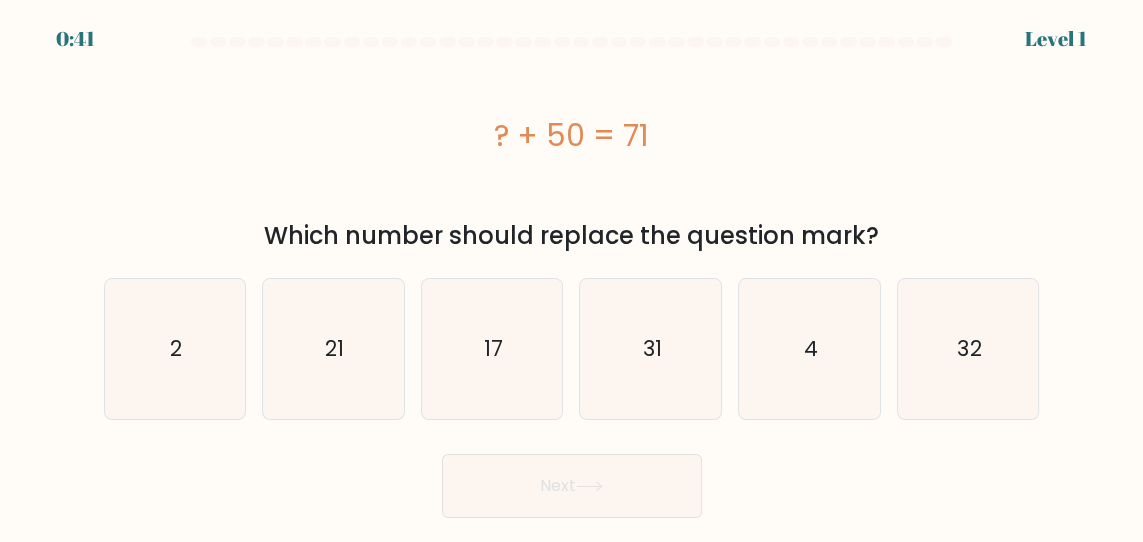 click on "21" at bounding box center (334, 348) 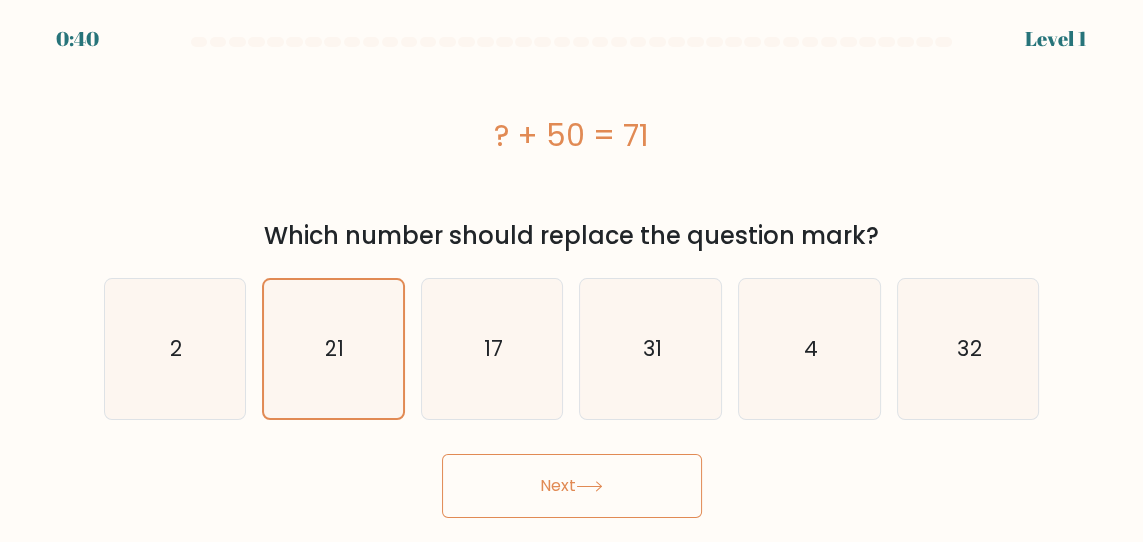 click on "Next" at bounding box center [572, 486] 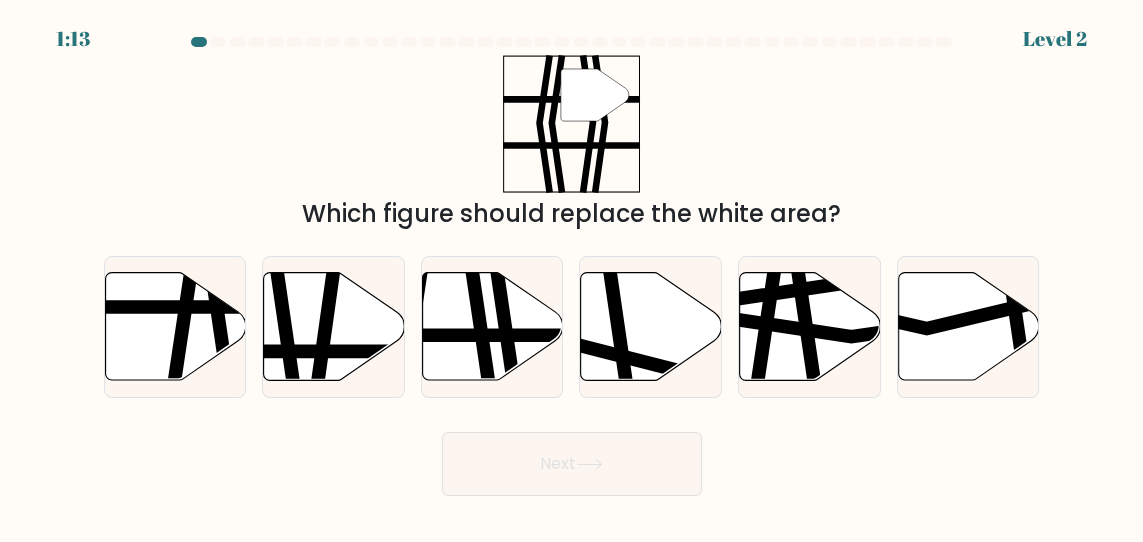 click at bounding box center [478, 386] 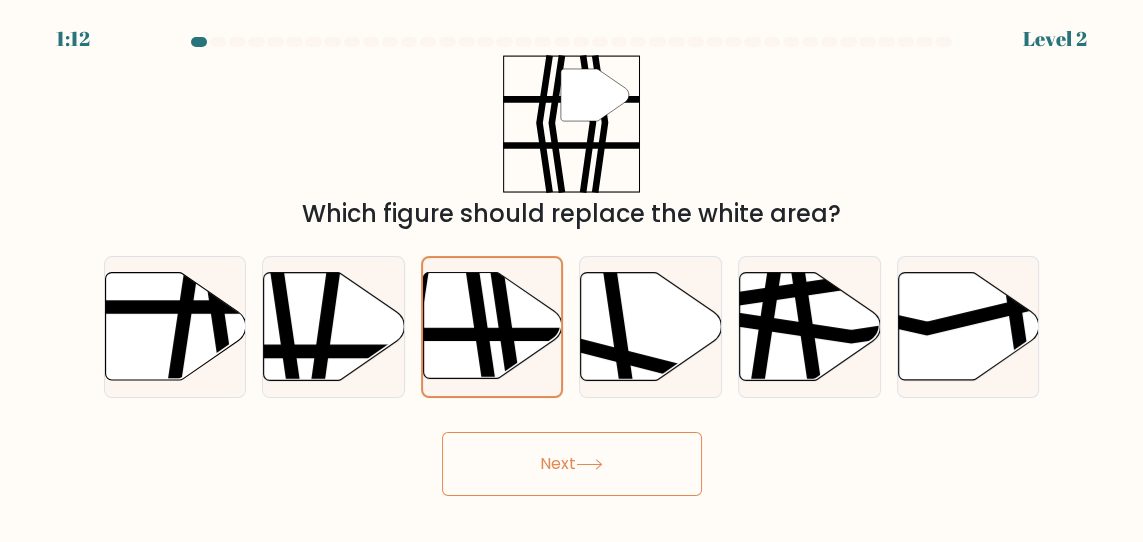 click on "Next" at bounding box center (572, 464) 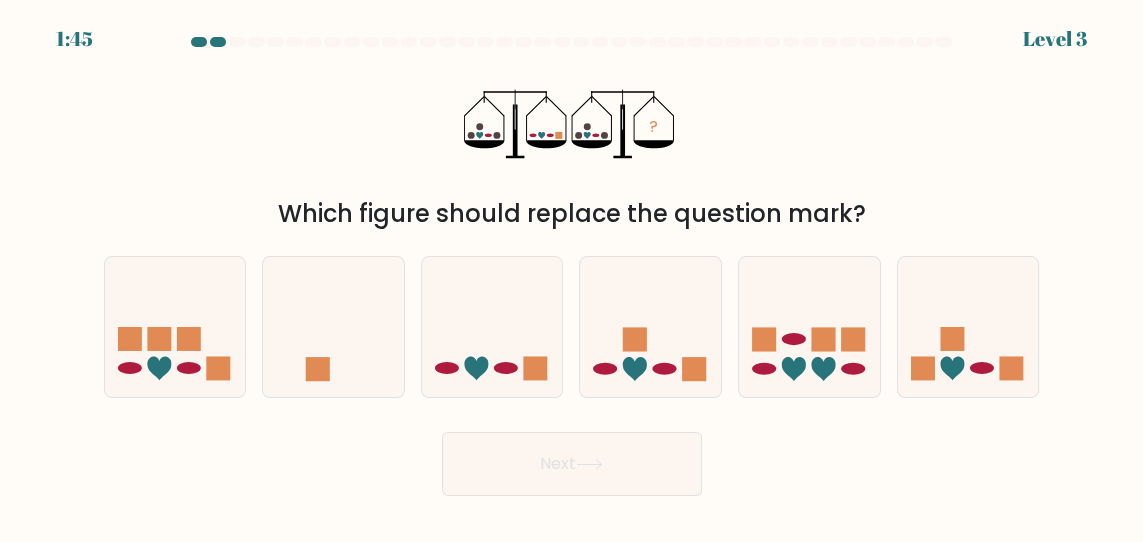 click at bounding box center [492, 326] 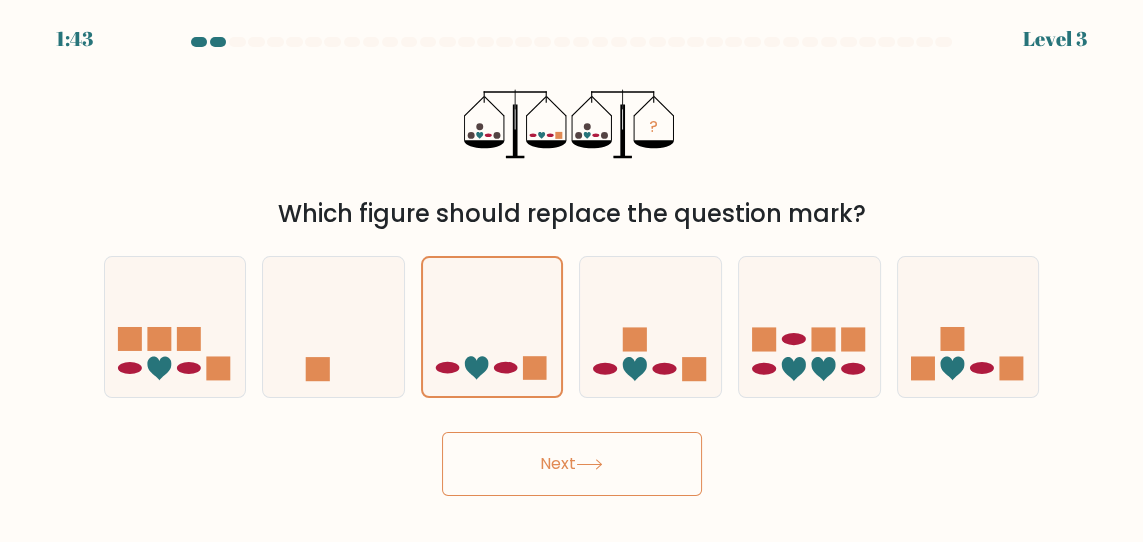 click on "Next" at bounding box center [572, 464] 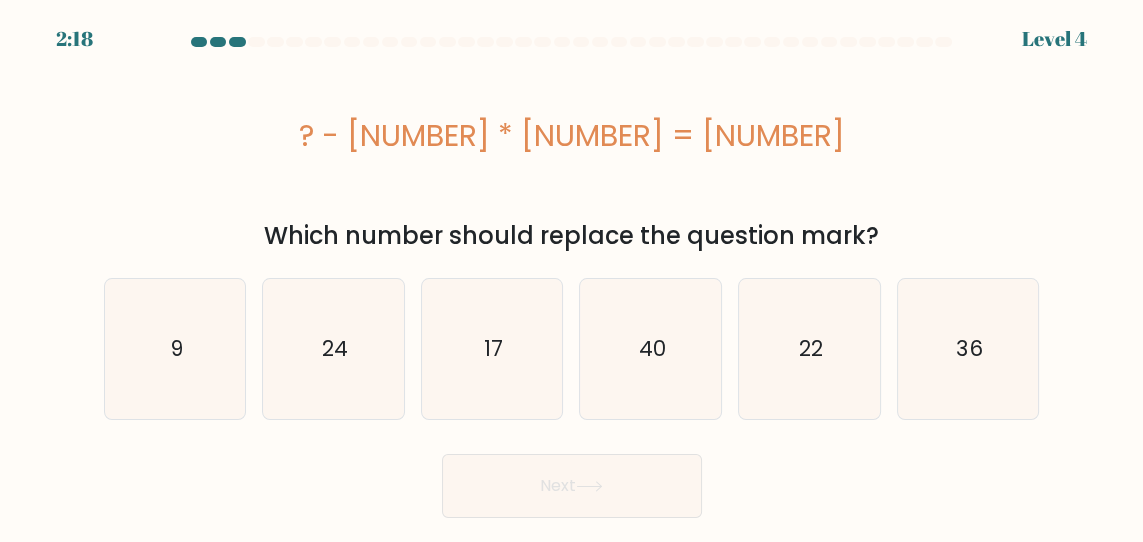 click on "22" at bounding box center [810, 349] 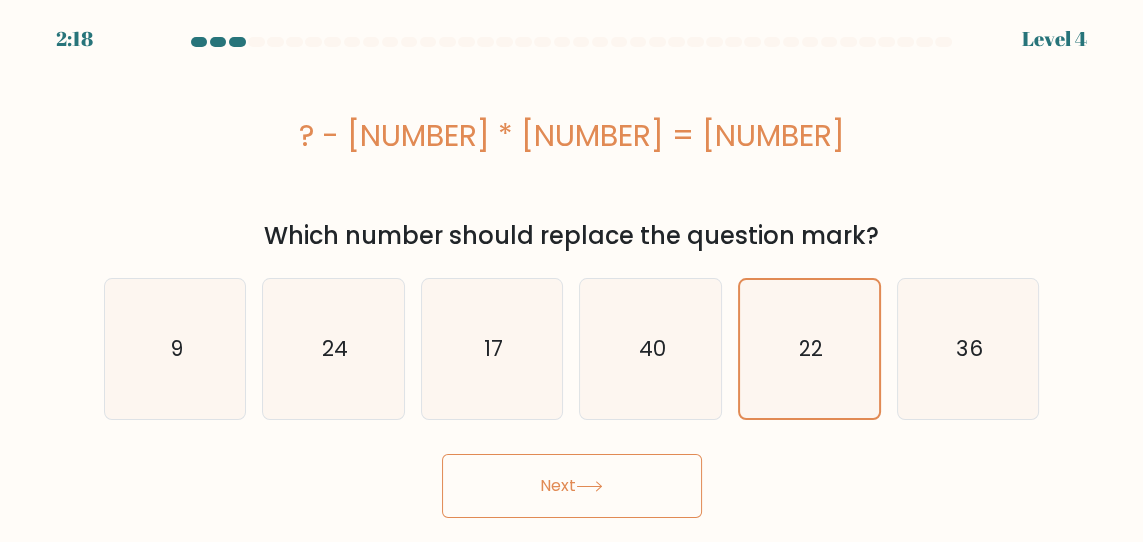 click on "Next" at bounding box center [572, 486] 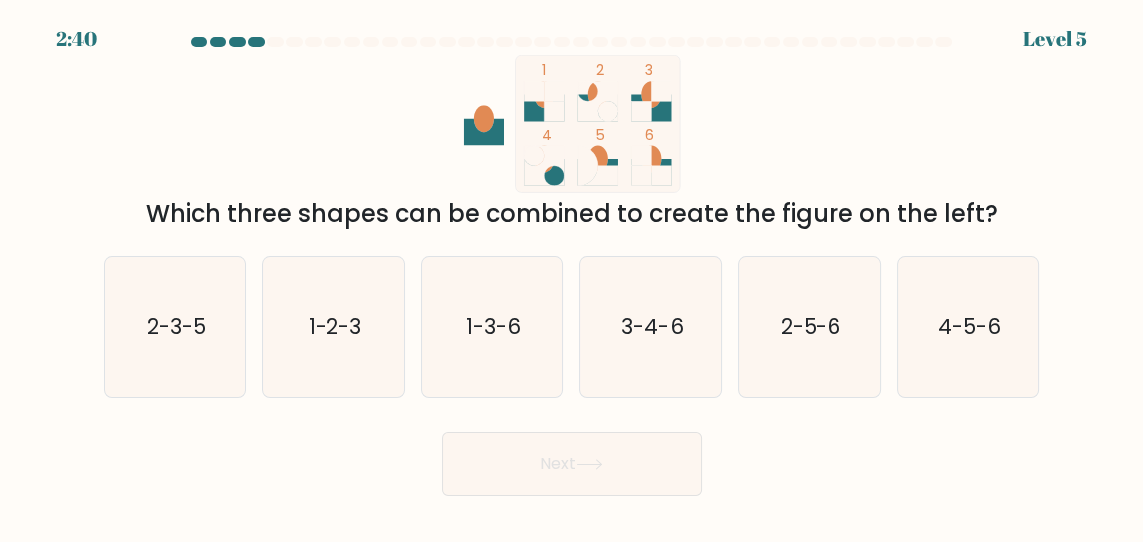 click on "1-3-6" at bounding box center [492, 327] 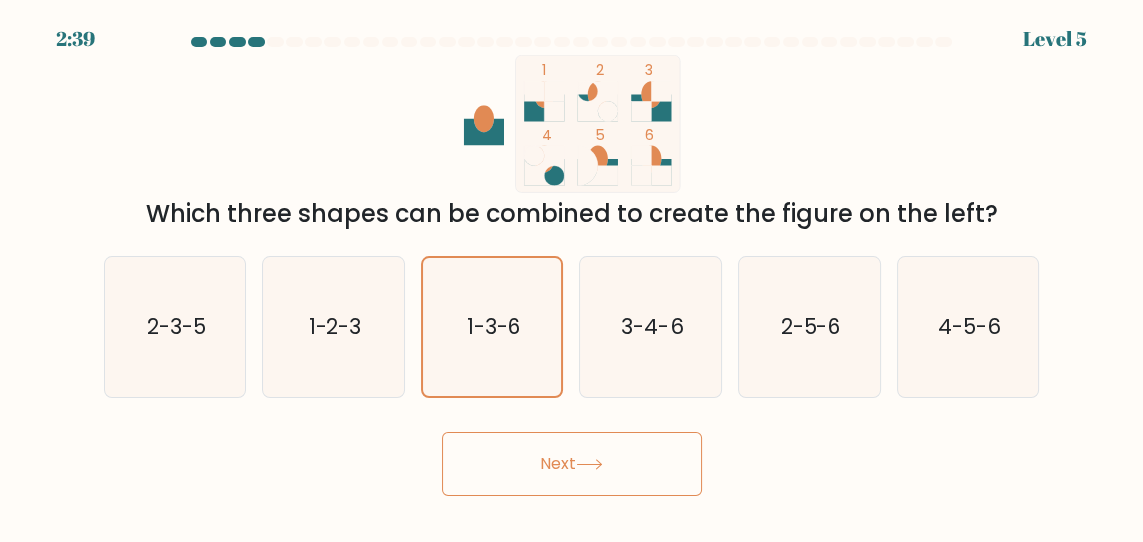 click on "Next" at bounding box center [572, 464] 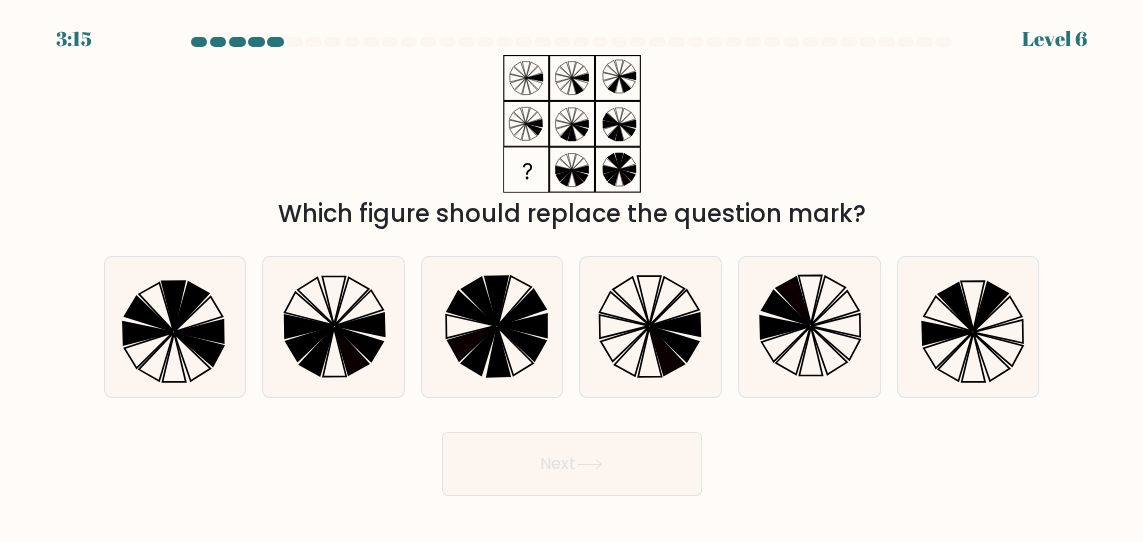 click at bounding box center (631, 301) 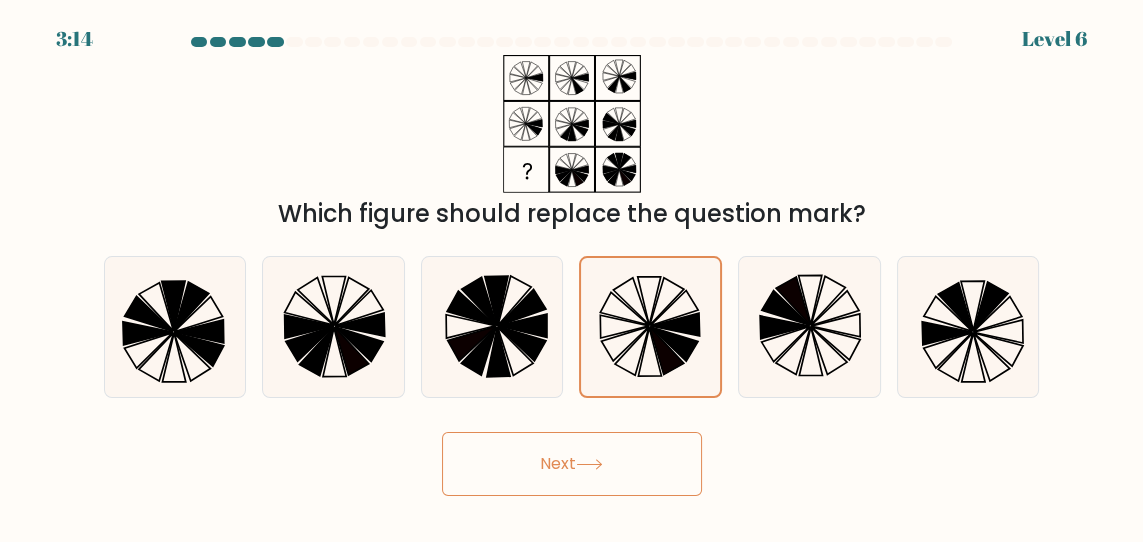 click on "Next" at bounding box center (572, 464) 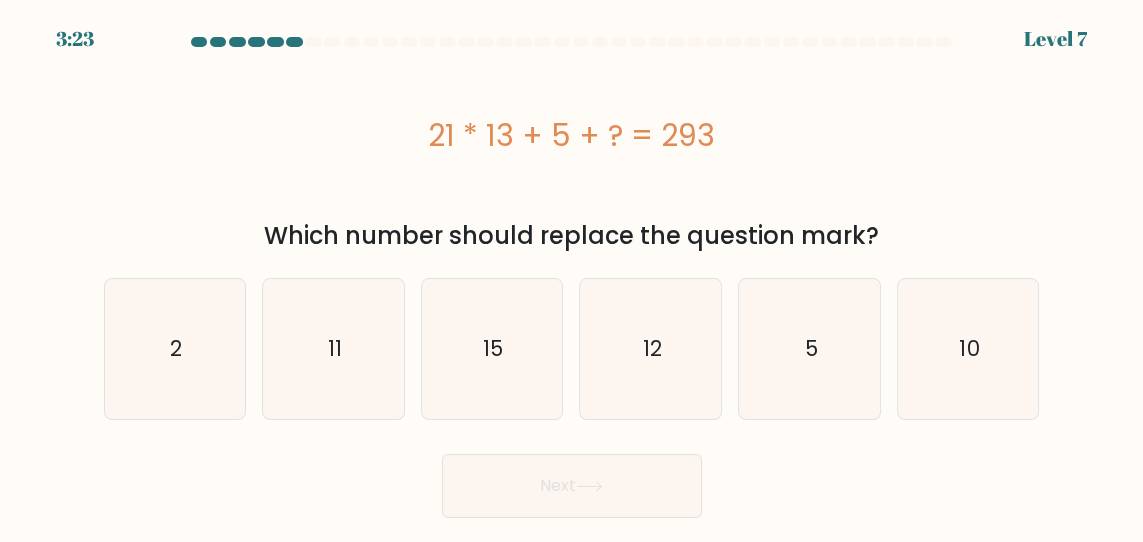 click on "15" at bounding box center (494, 348) 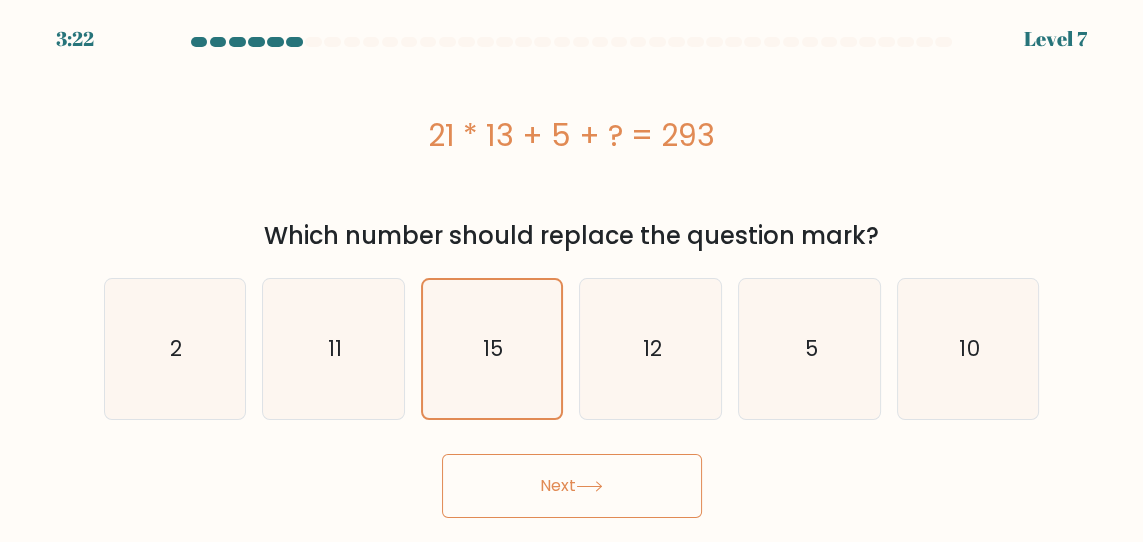 click on "Next" at bounding box center (572, 486) 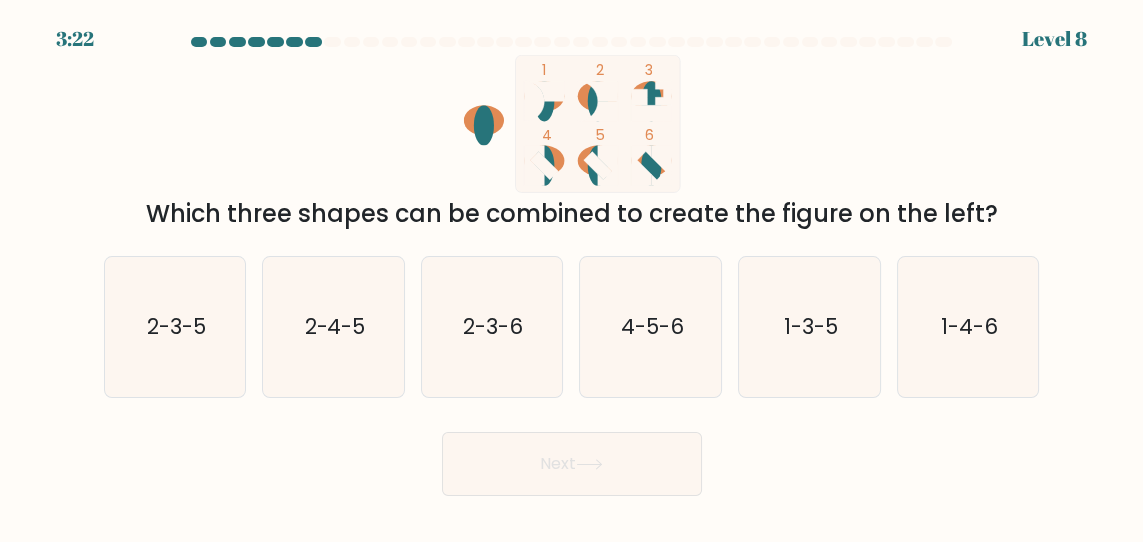click on "Next" at bounding box center [572, 464] 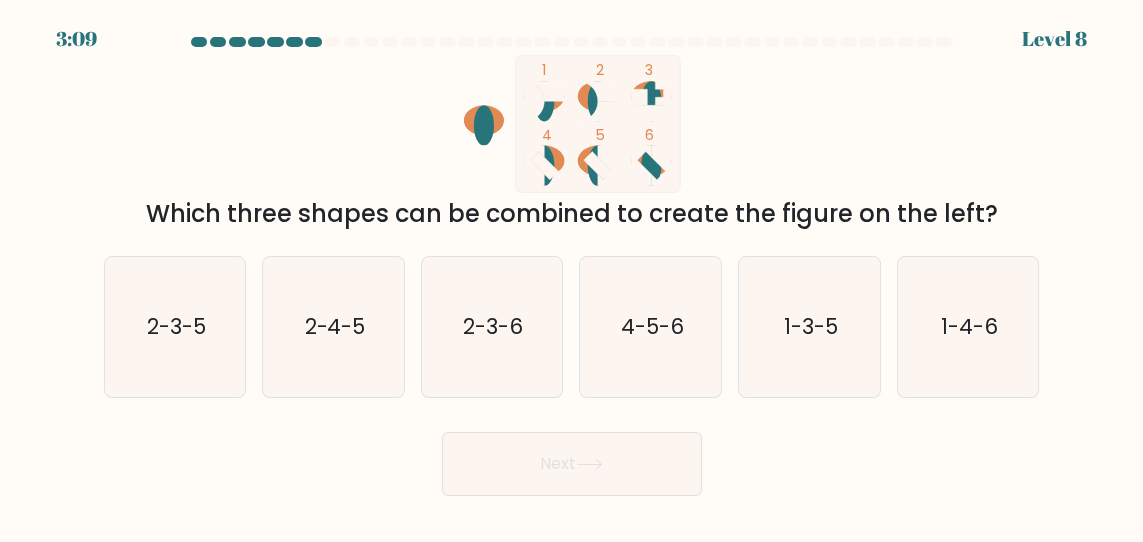 click on "4-5-6" at bounding box center [651, 327] 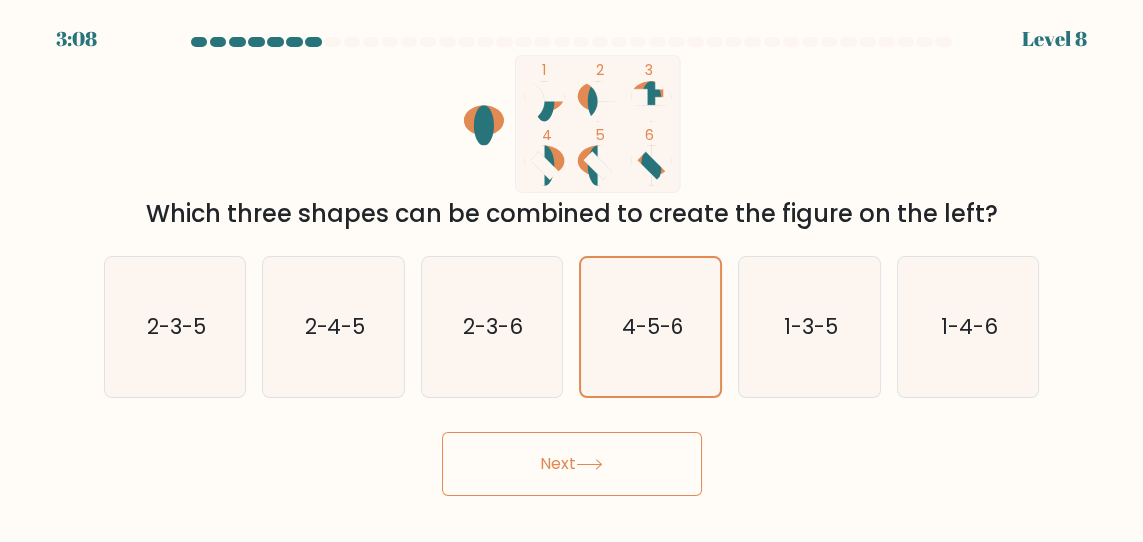 click on "Next" at bounding box center (572, 464) 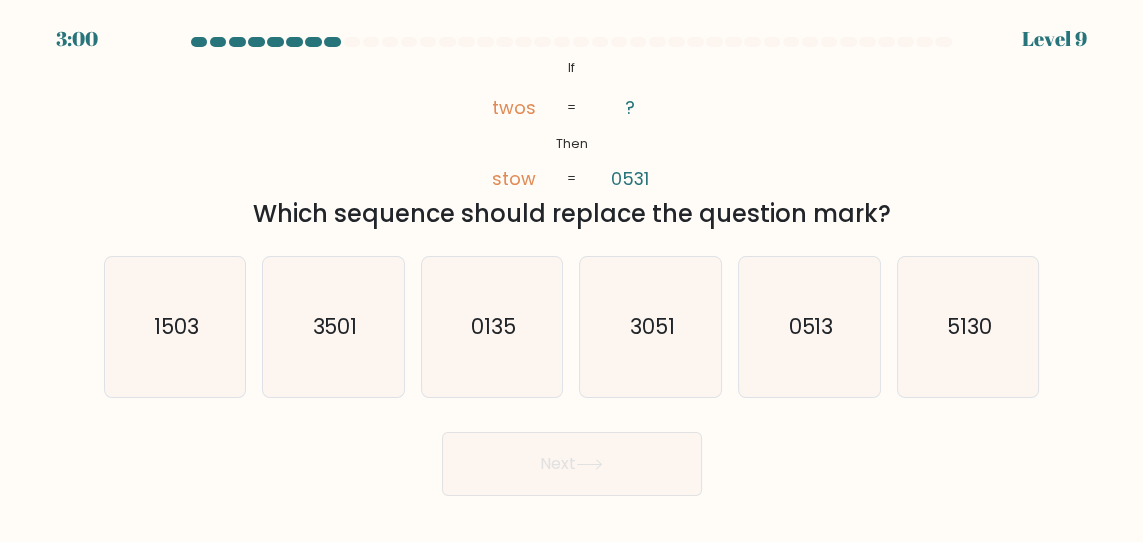 click on "5130" at bounding box center (969, 326) 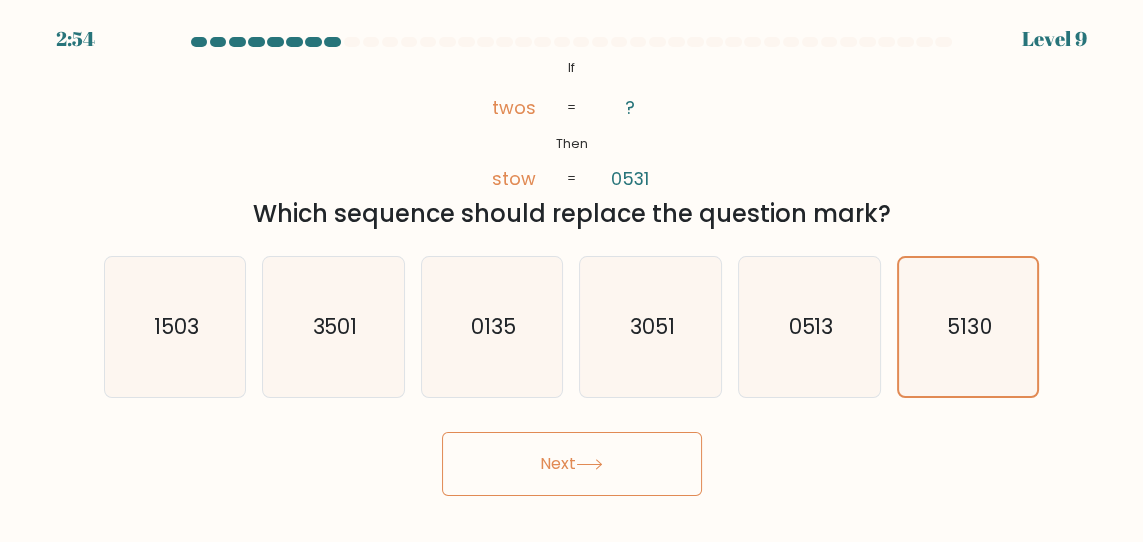 click on "Next" at bounding box center [572, 464] 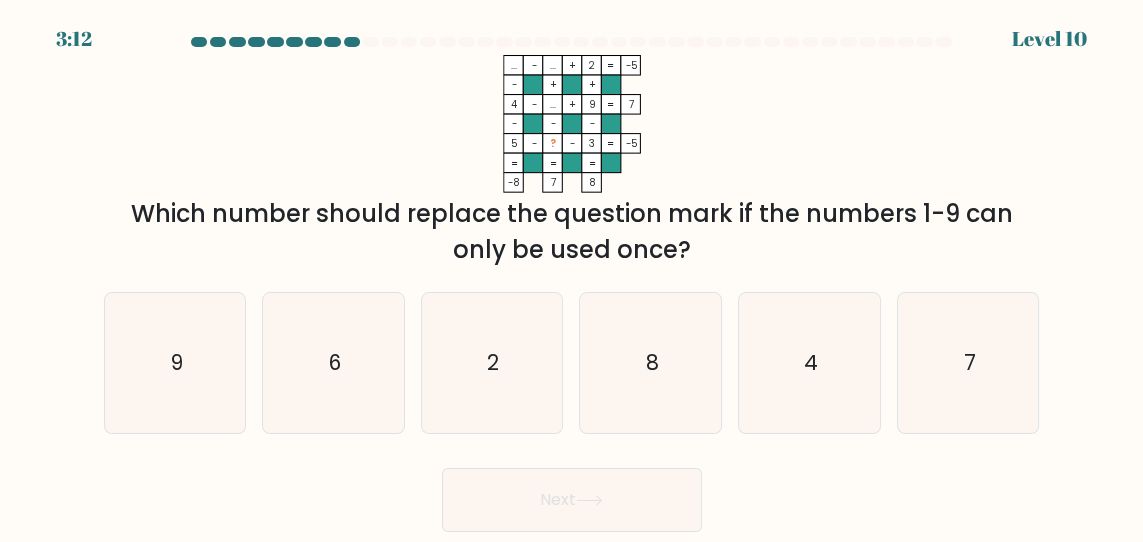 scroll, scrollTop: 0, scrollLeft: 0, axis: both 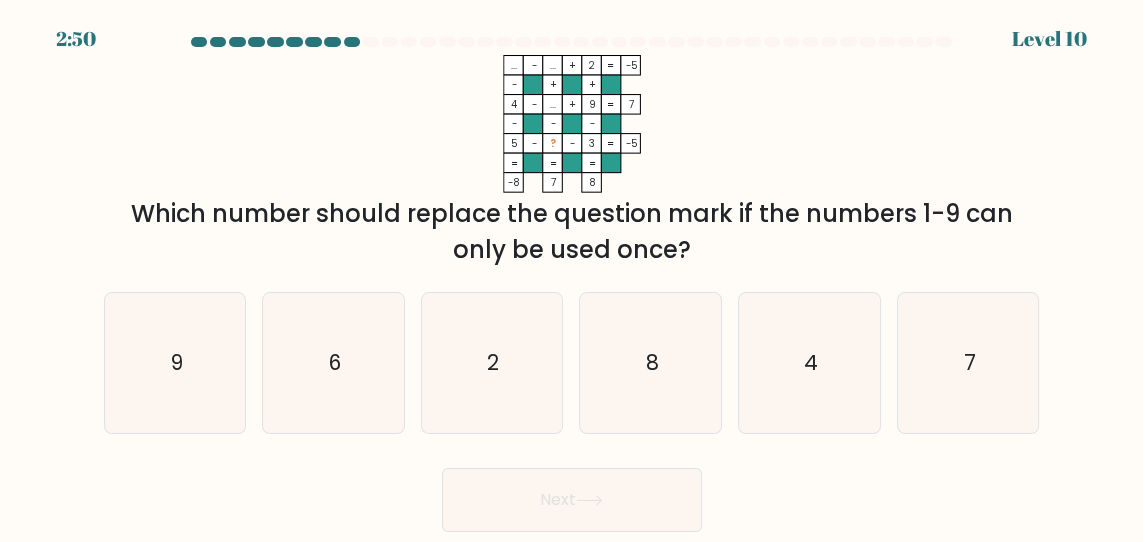 click on "4" at bounding box center (810, 363) 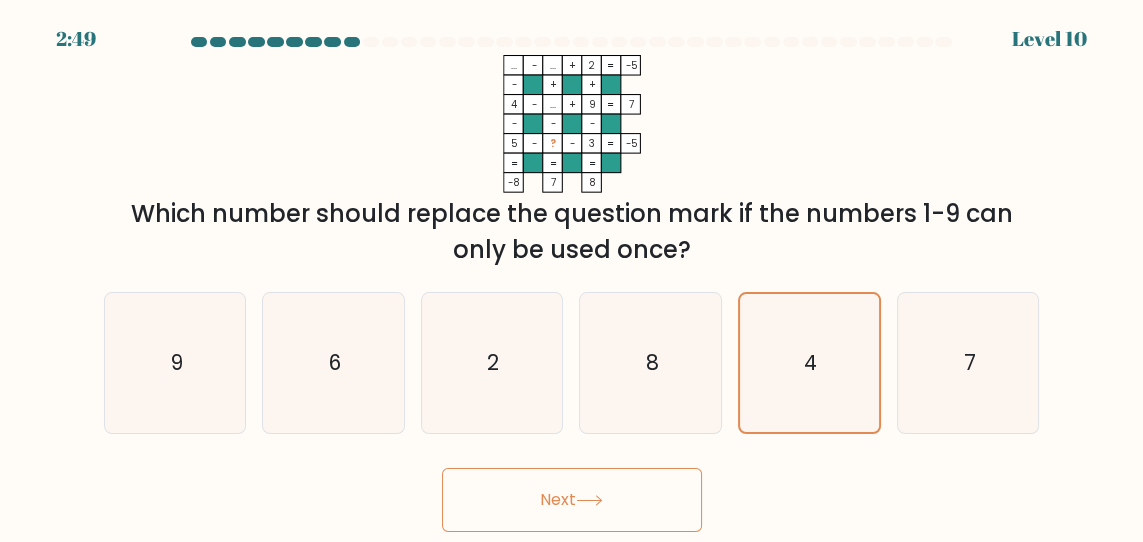 click on "Next" at bounding box center [572, 500] 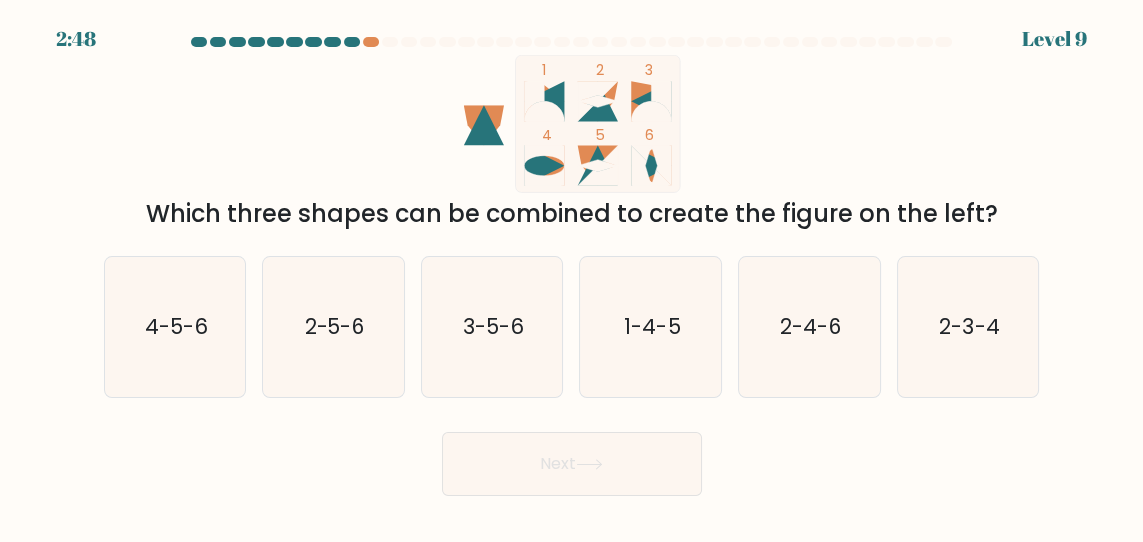 click on "Next" at bounding box center [572, 464] 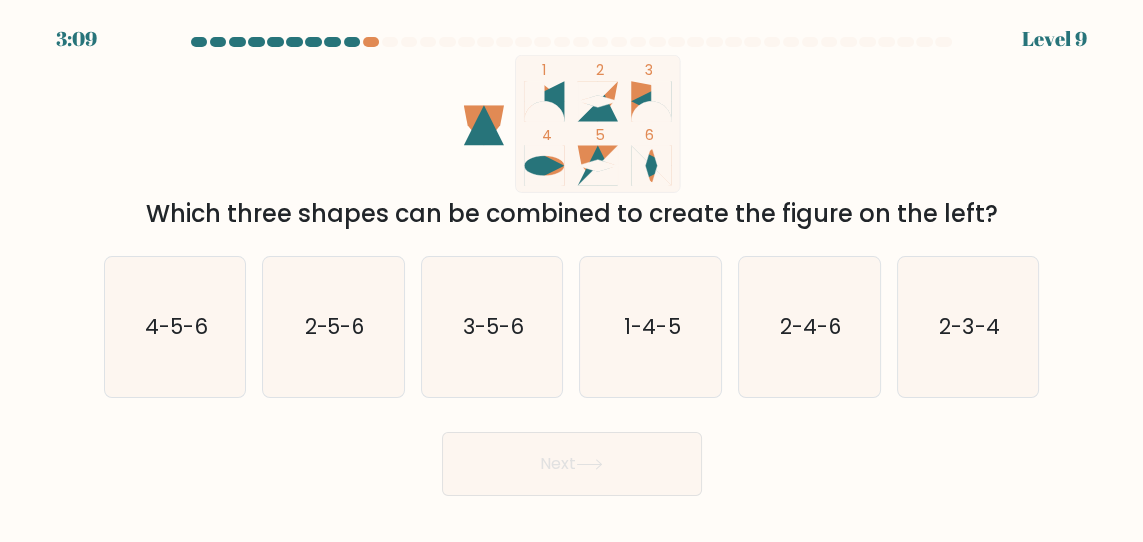 click on "2-5-6" at bounding box center (334, 327) 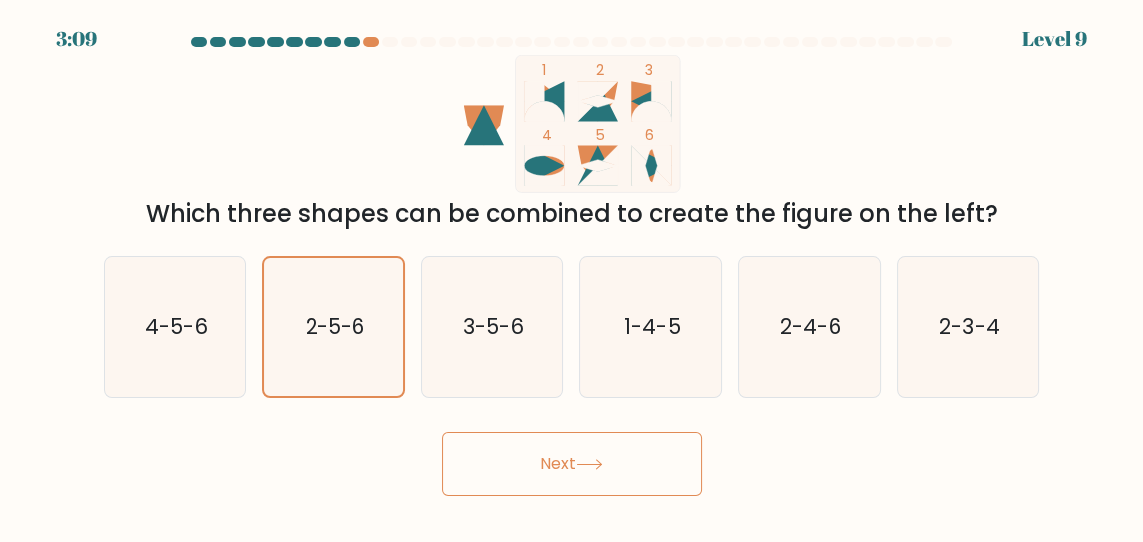 click on "[TIME]
Level [NUMBER]" at bounding box center (571, 271) 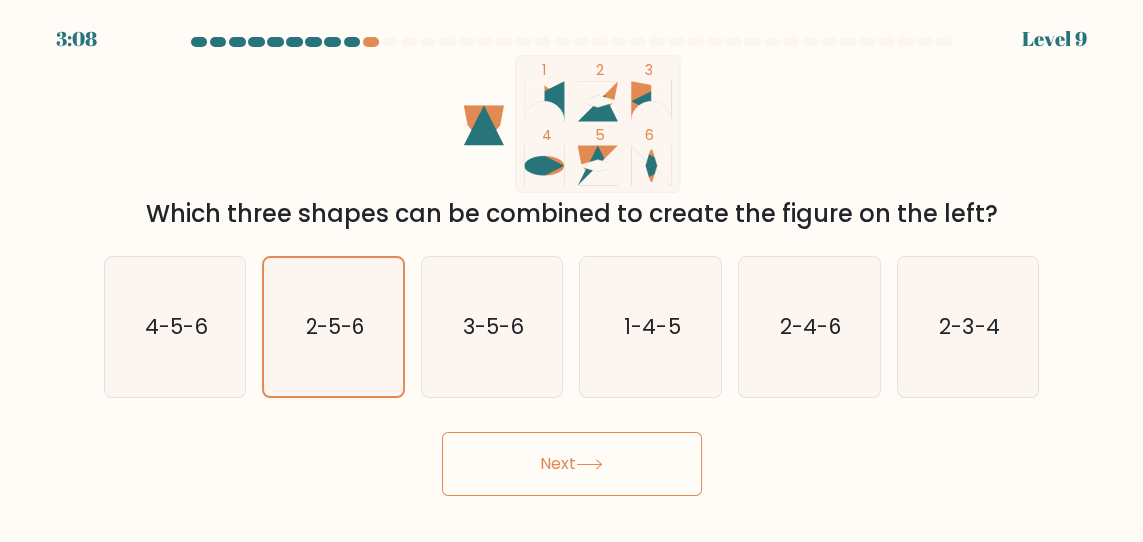 click on "Next" at bounding box center (572, 464) 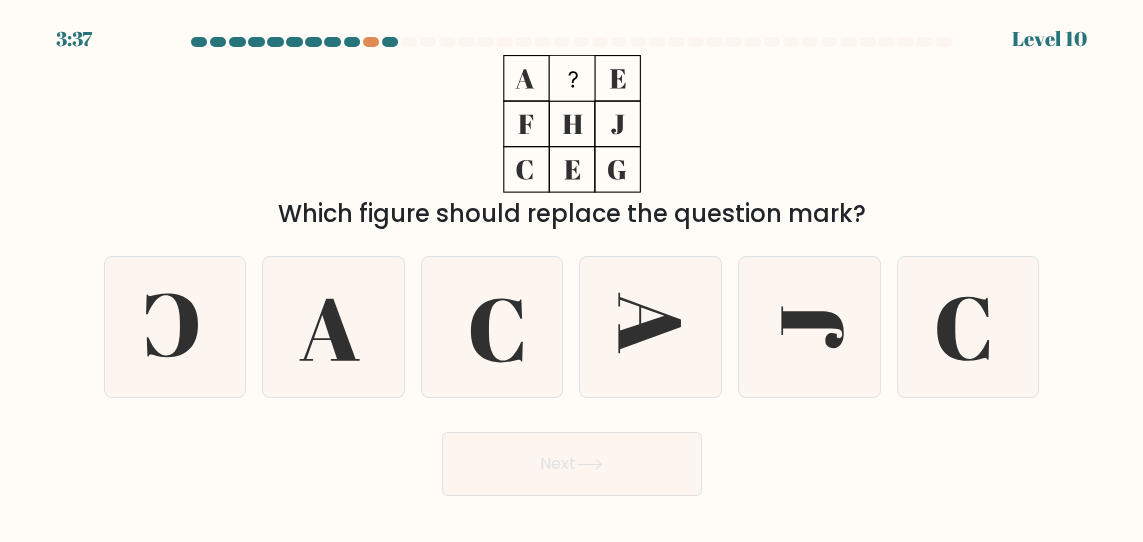 click at bounding box center [492, 327] 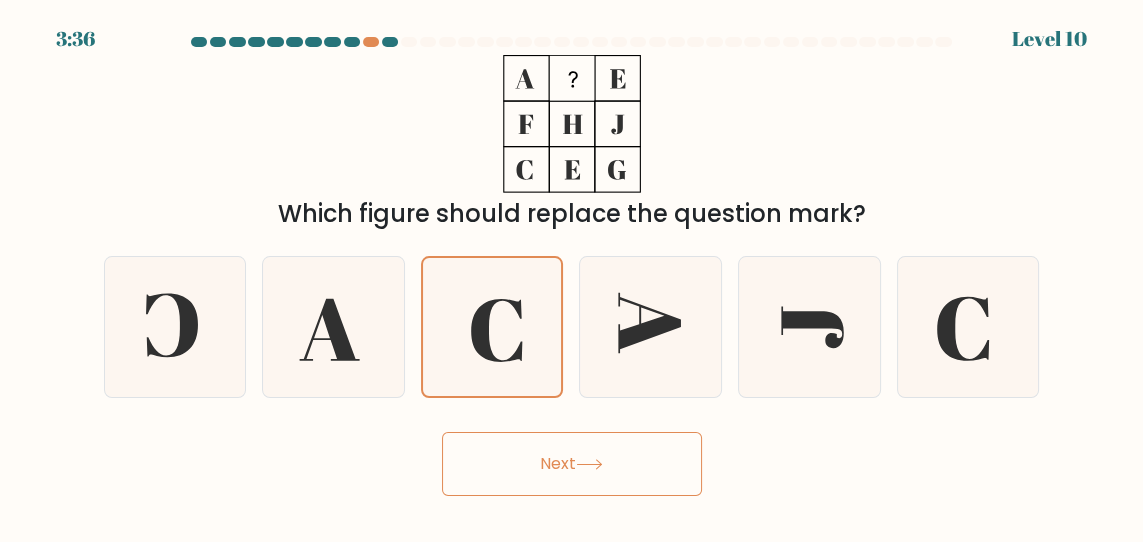 click on "Next" at bounding box center (572, 464) 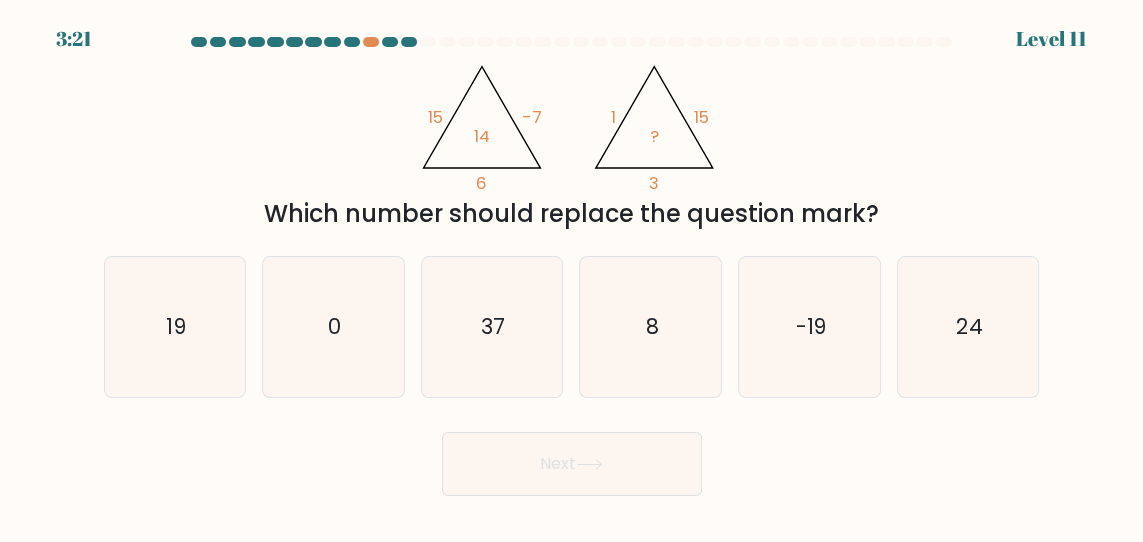 click on "19" at bounding box center (175, 327) 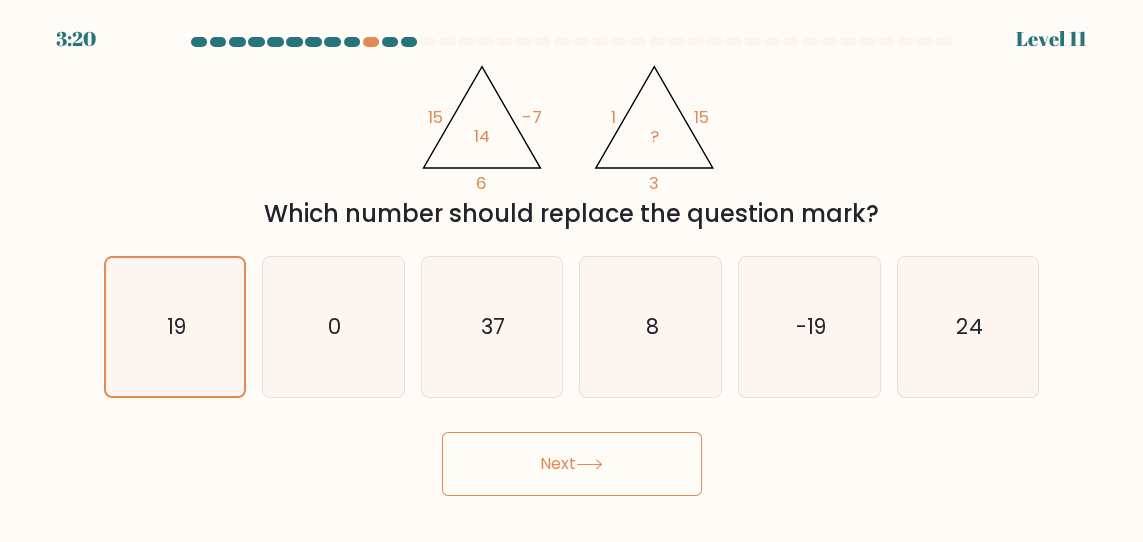 click on "Next" at bounding box center (572, 464) 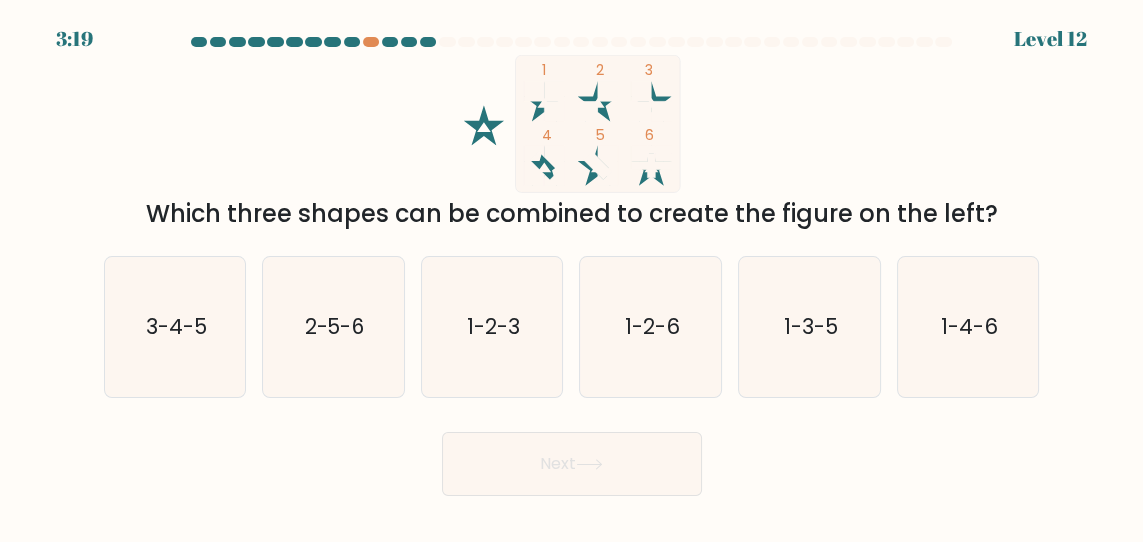 click on "Next" at bounding box center [572, 464] 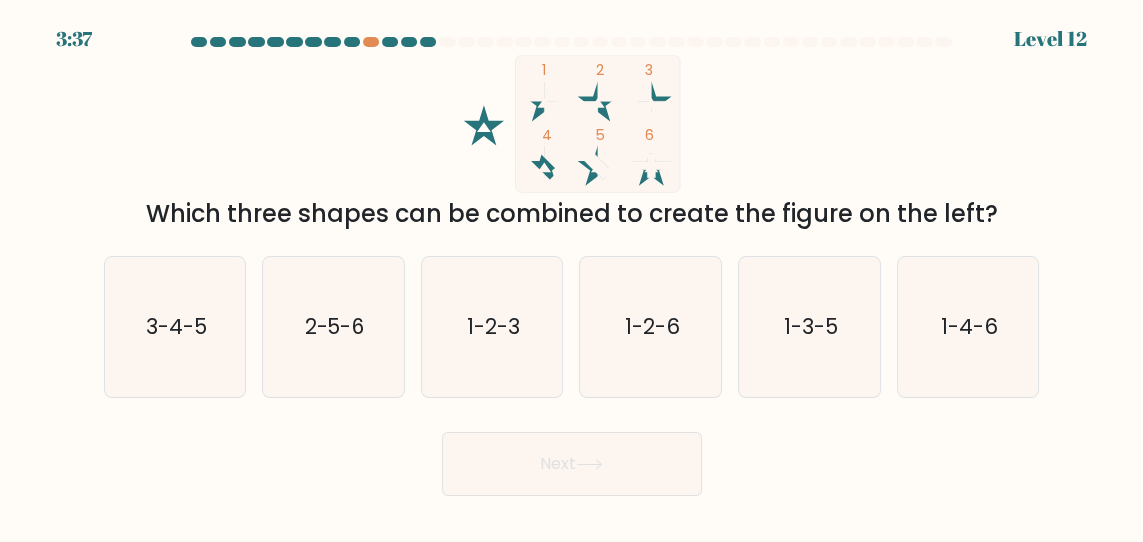 click on "1-2-3" at bounding box center [492, 327] 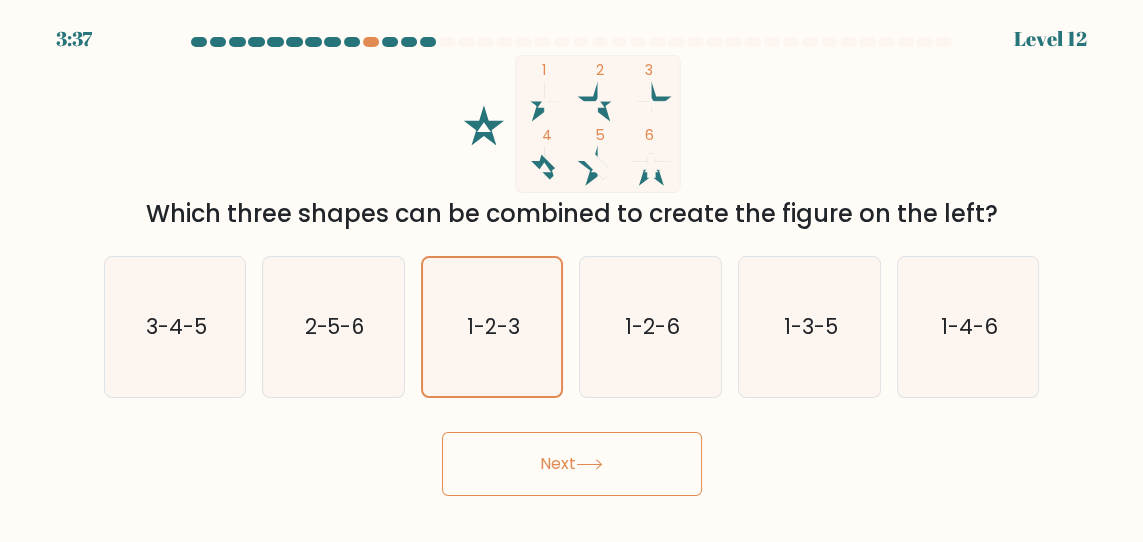 click on "Next" at bounding box center (572, 464) 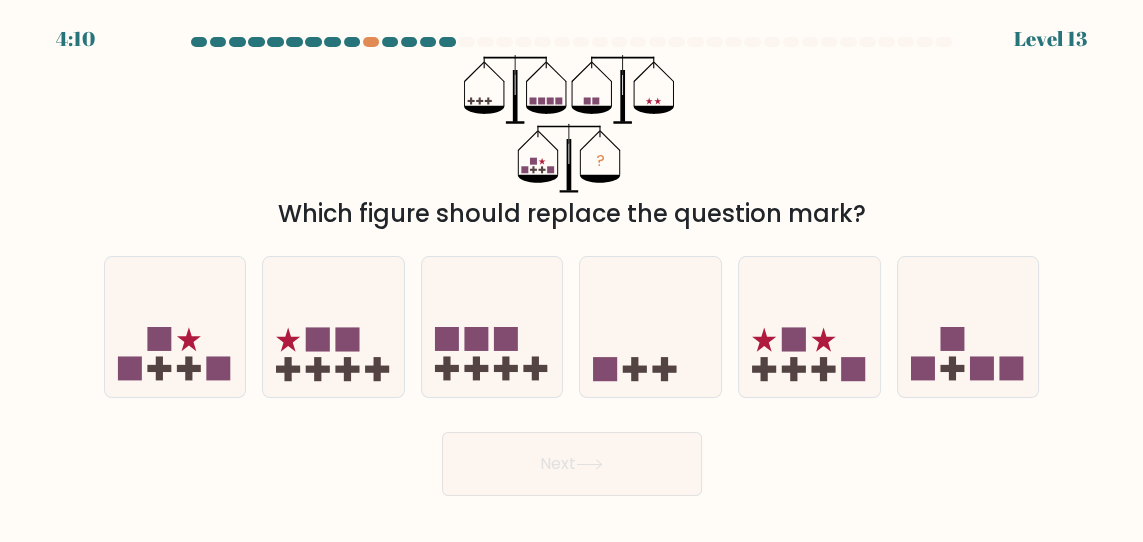 click at bounding box center [809, 326] 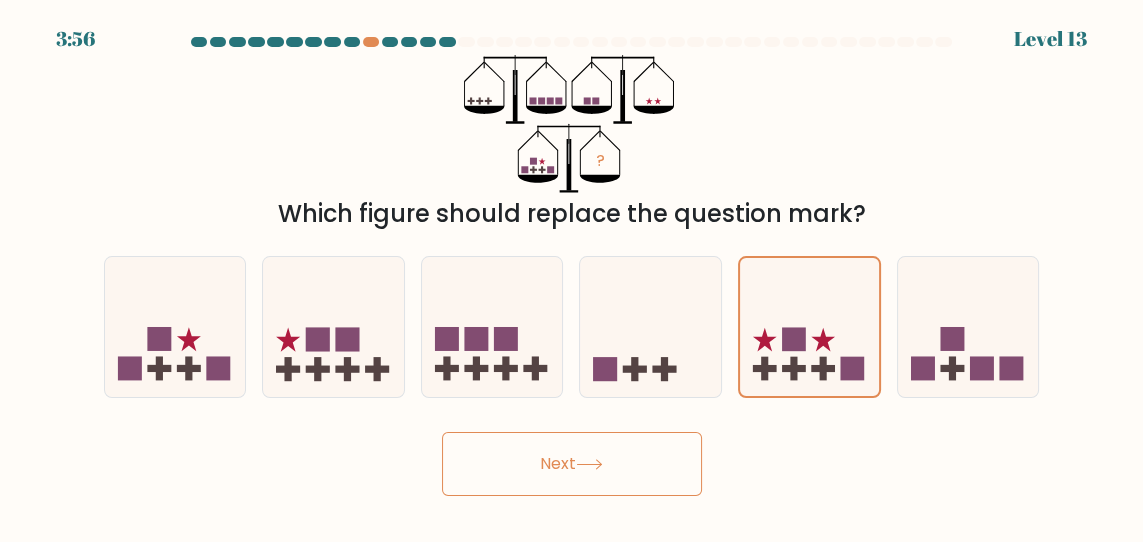 click on "Next" at bounding box center (572, 464) 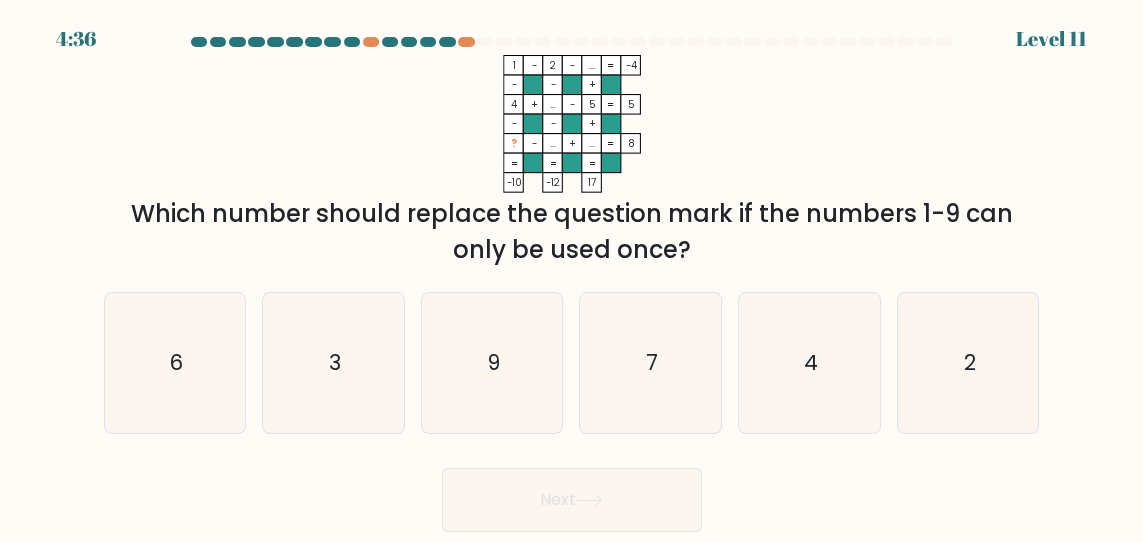 click on "7" at bounding box center [651, 363] 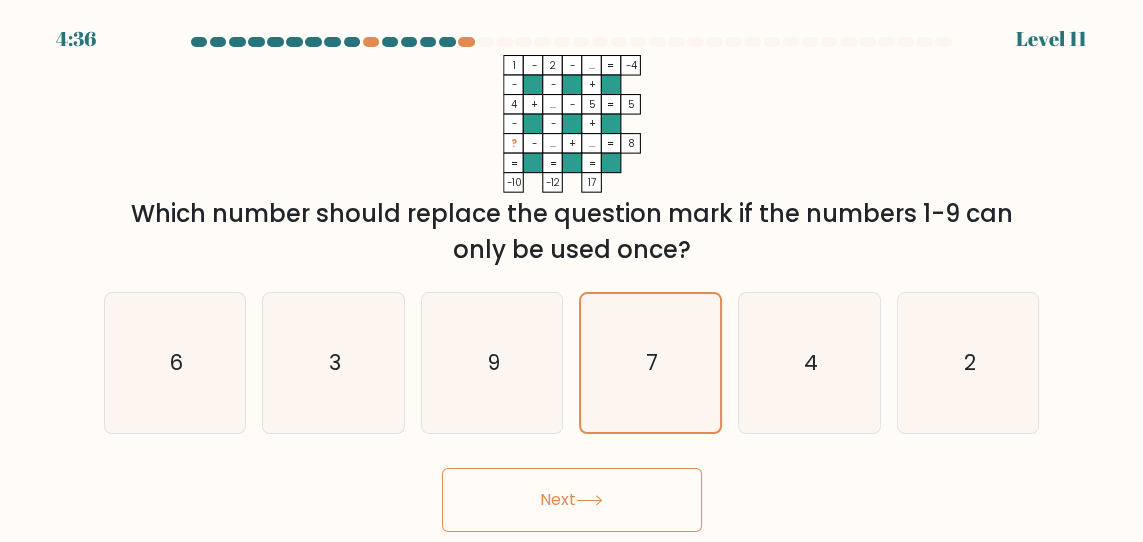 click on "Next" at bounding box center [572, 500] 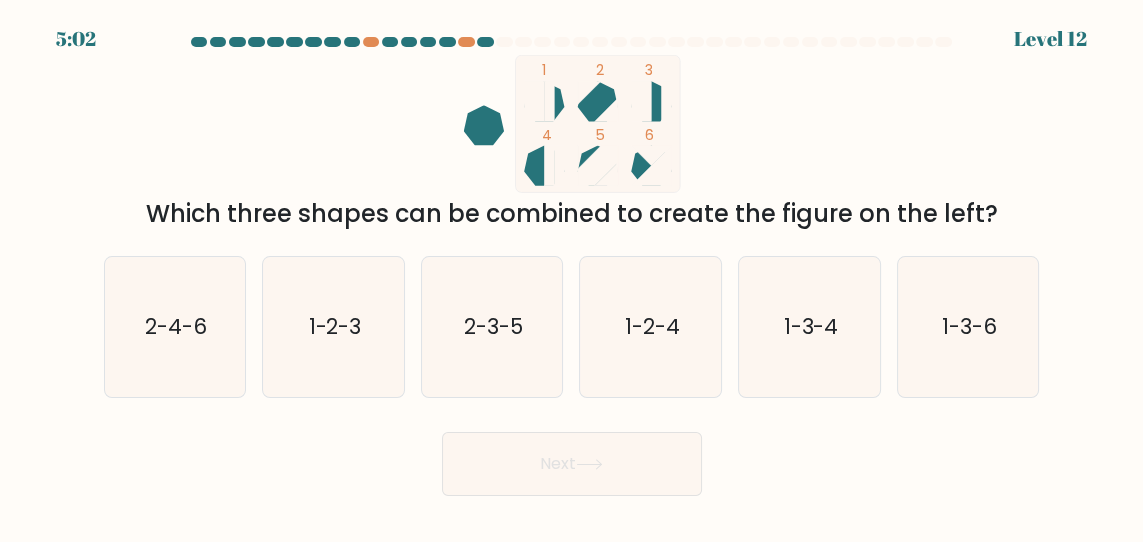 click on "1-3-4" at bounding box center (810, 327) 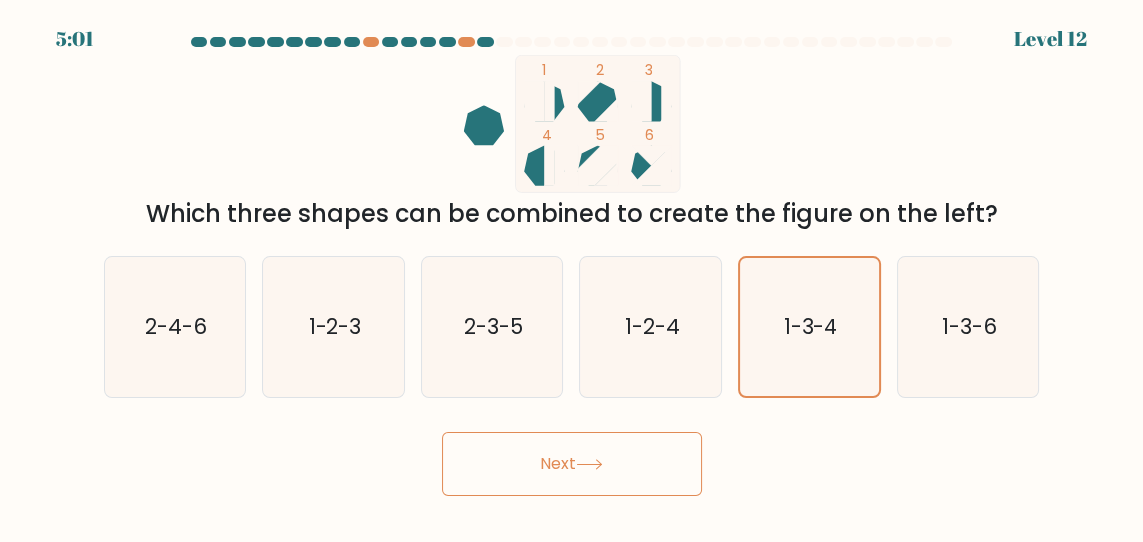 click on "Next" at bounding box center (572, 464) 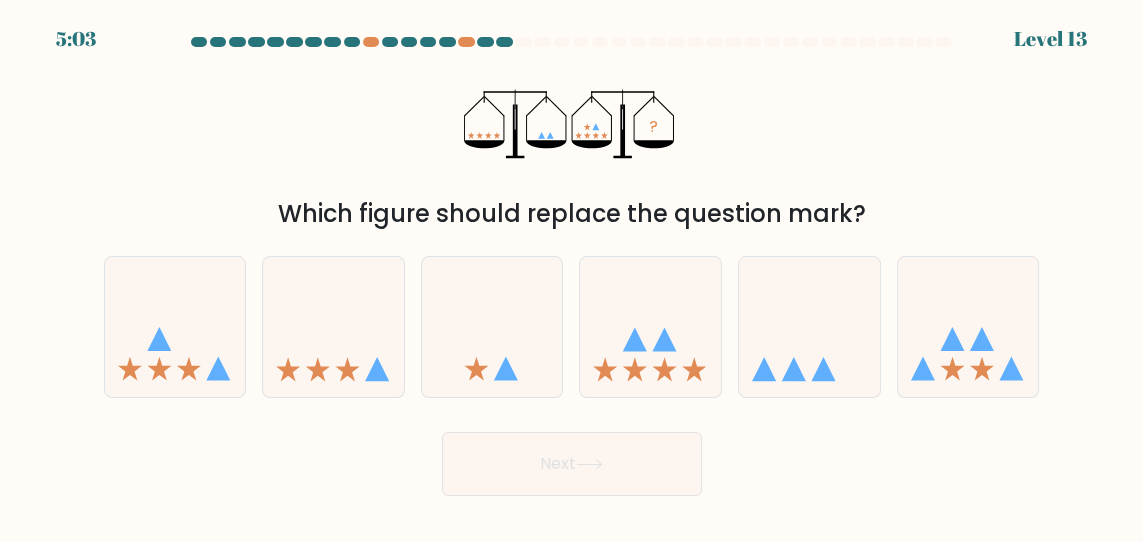 click at bounding box center (159, 369) 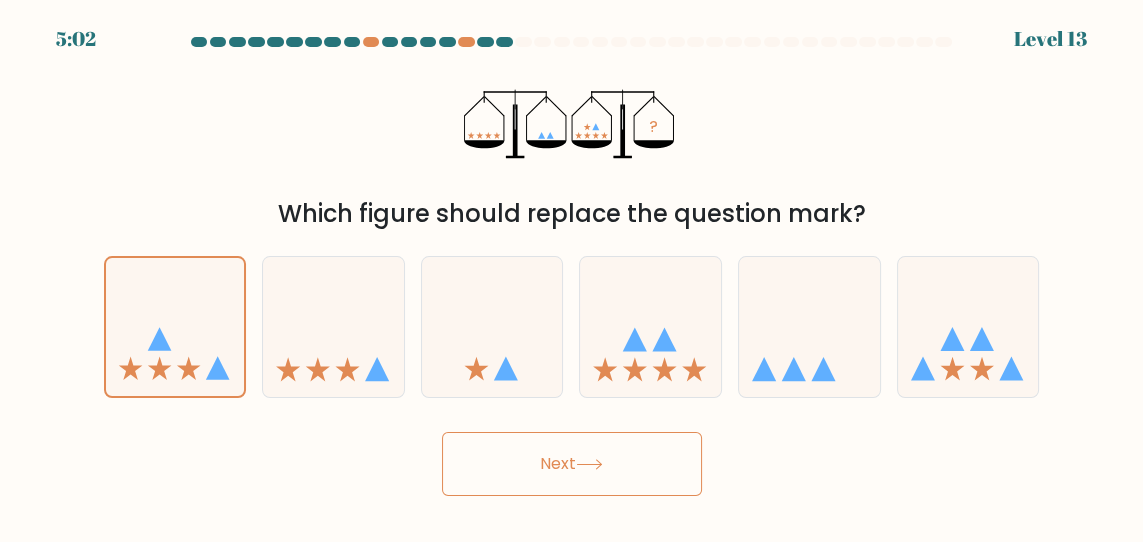 click on "Next" at bounding box center (572, 464) 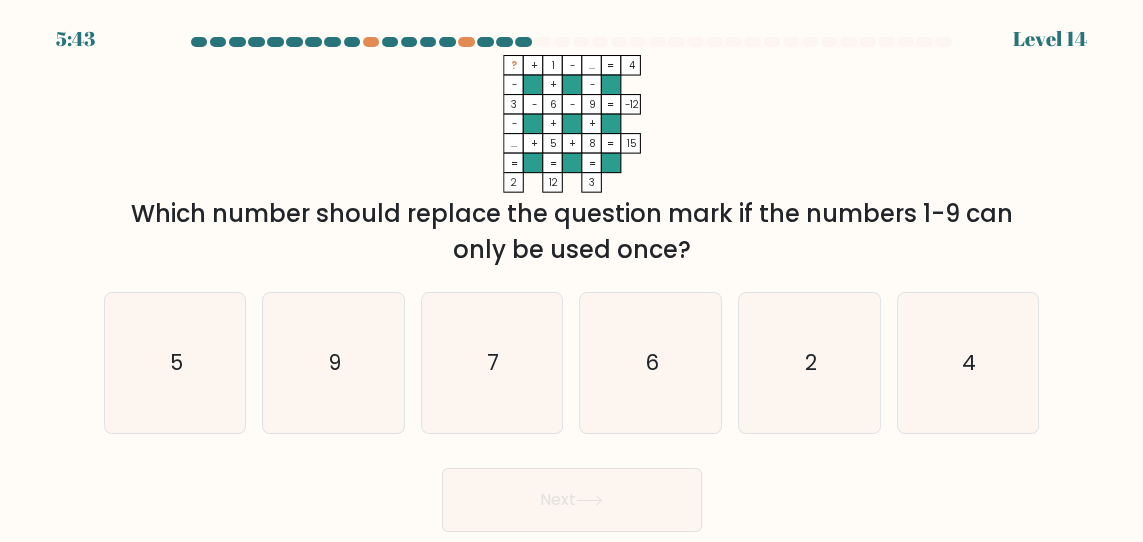 click on "6" at bounding box center [651, 363] 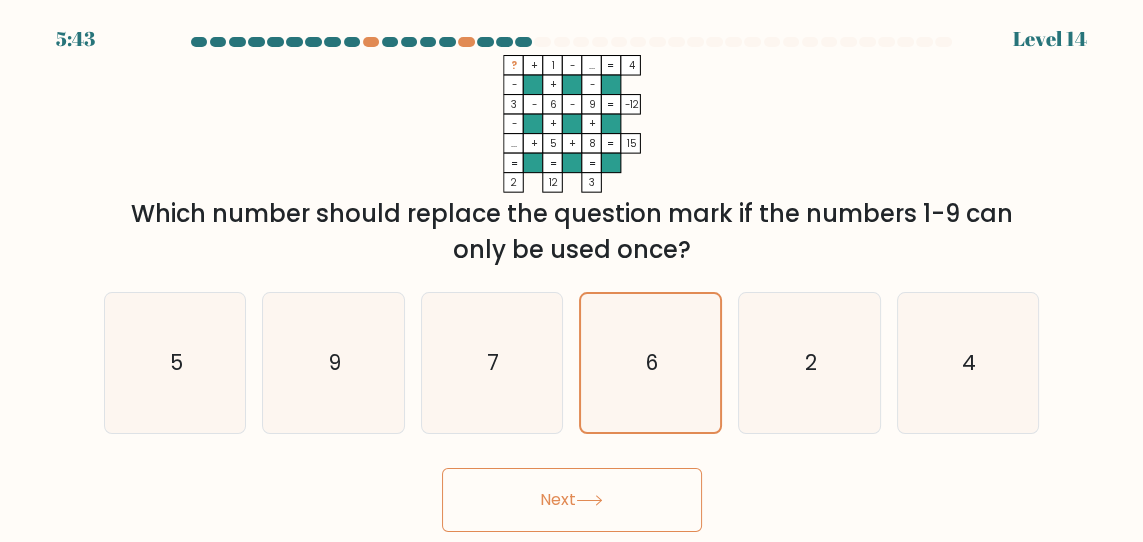 click on "Next" at bounding box center (572, 500) 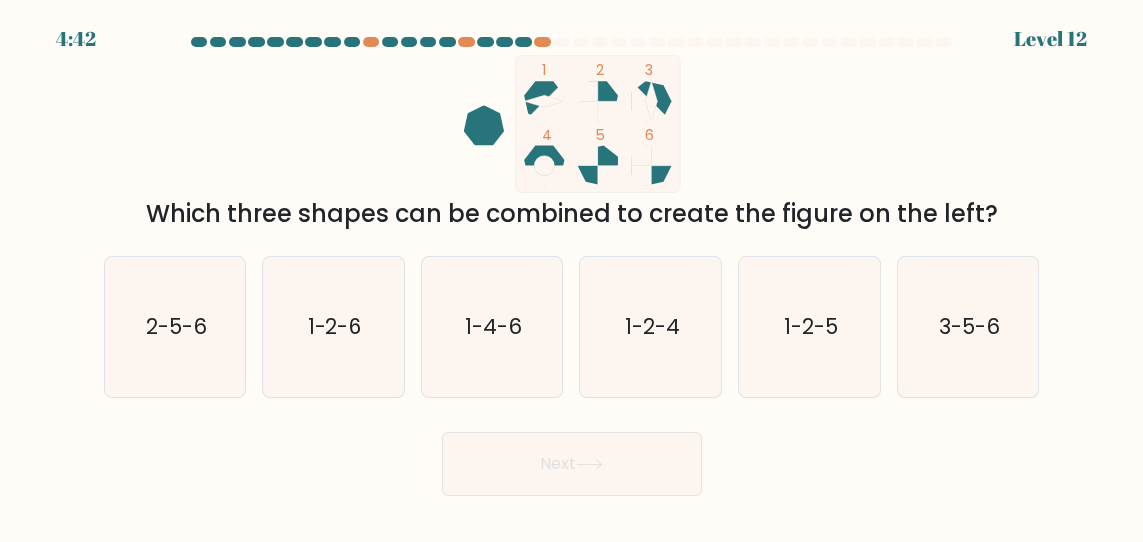 click on "2-5-6" at bounding box center (175, 327) 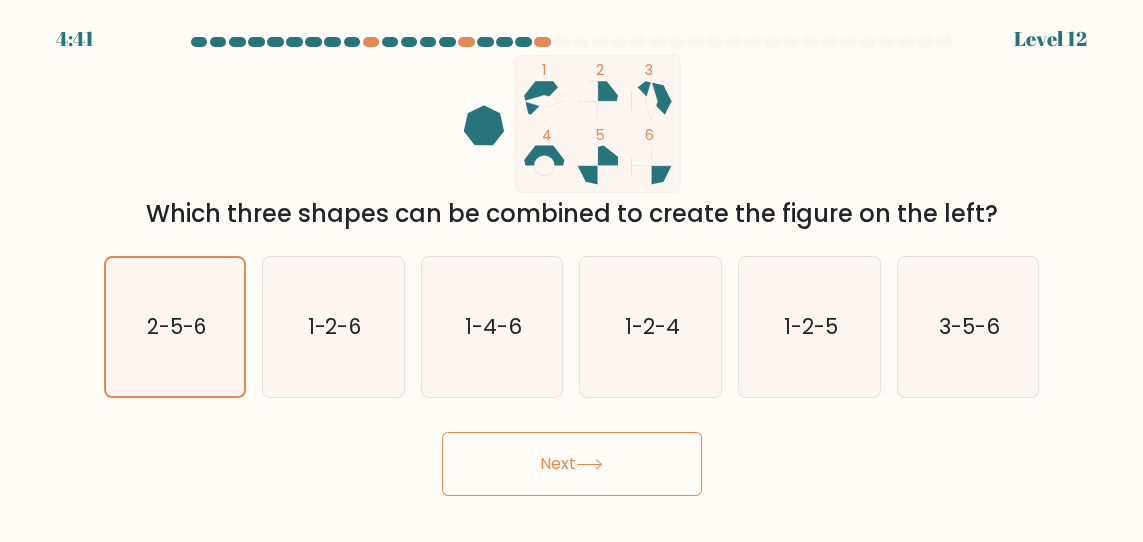 click on "Next" at bounding box center [572, 464] 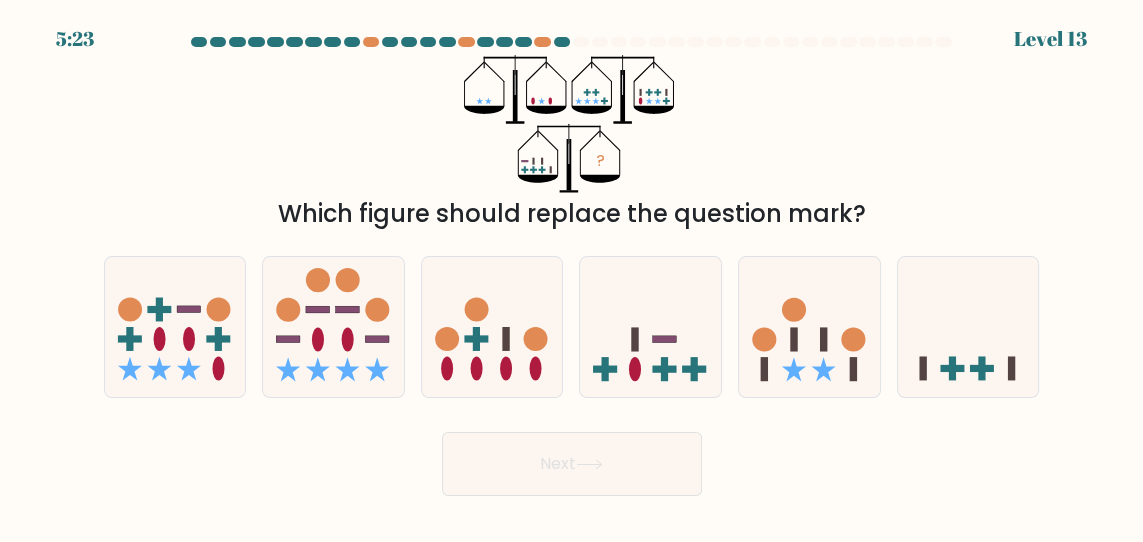 click on "Next" at bounding box center (572, 464) 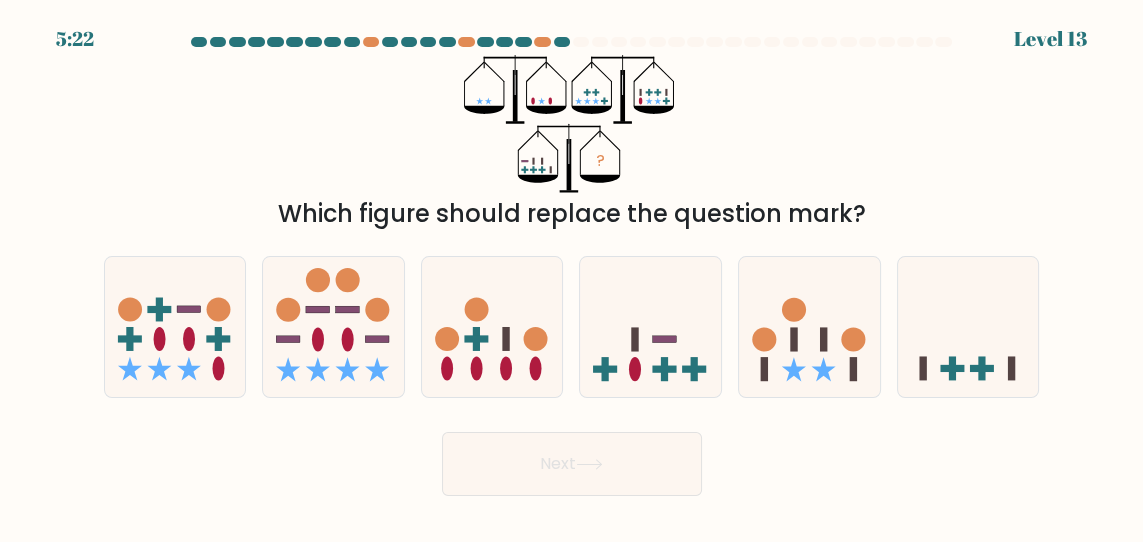 click at bounding box center (492, 326) 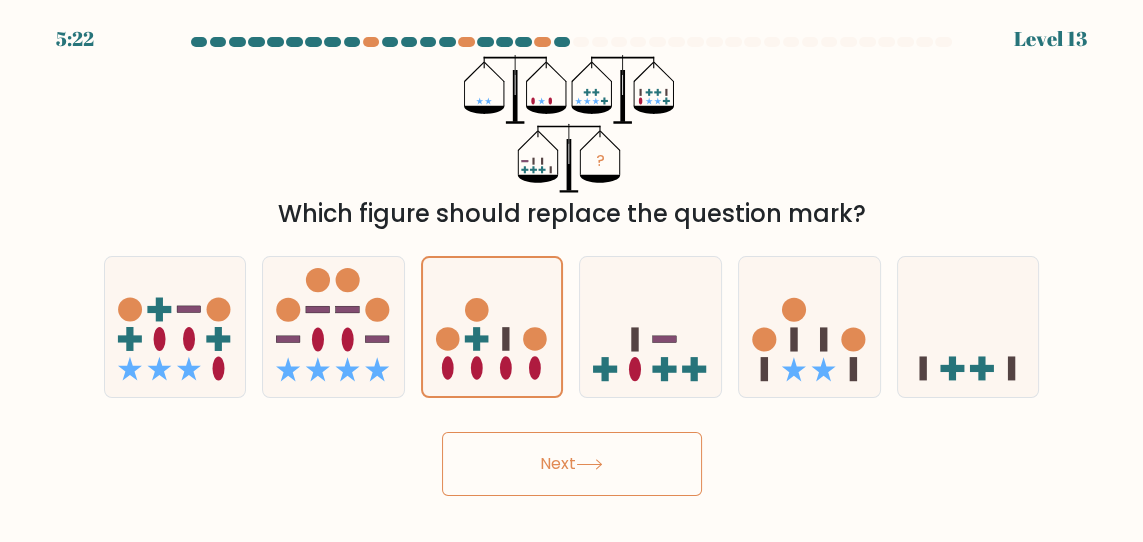 click on "Next" at bounding box center (572, 464) 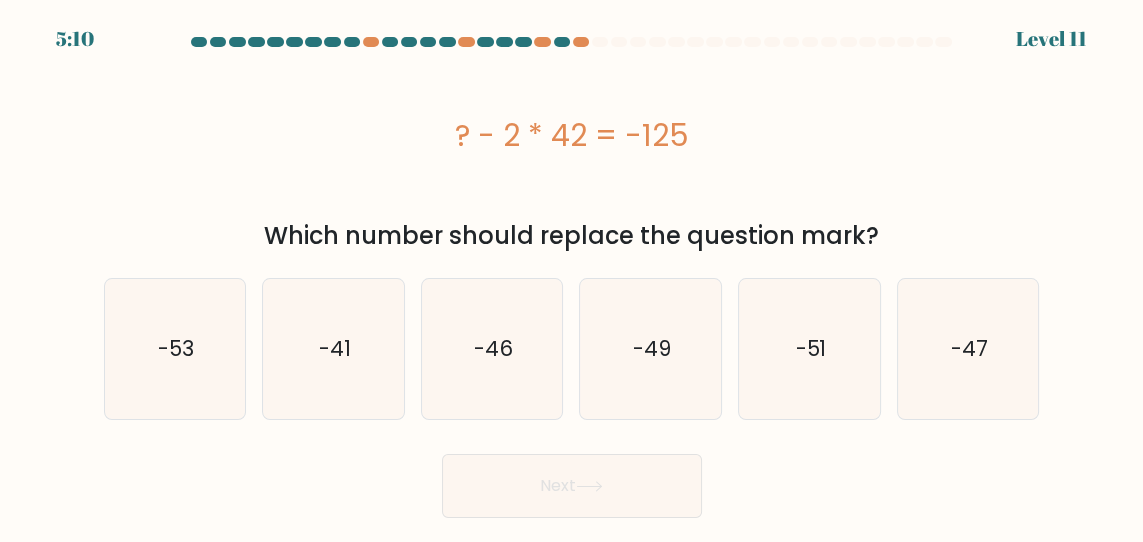 click on "-41" at bounding box center (335, 348) 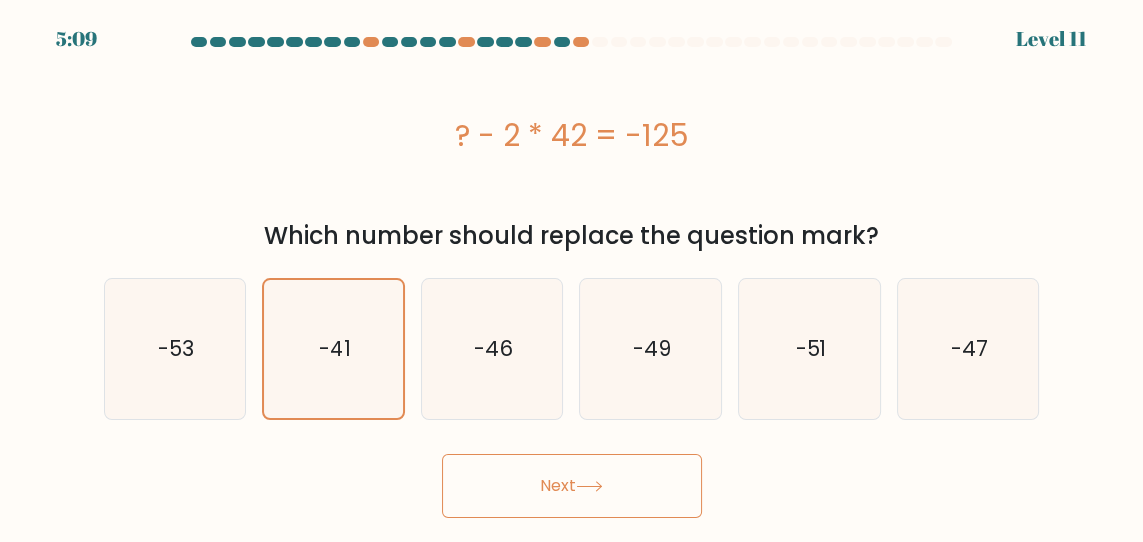 click on "Next" at bounding box center [572, 486] 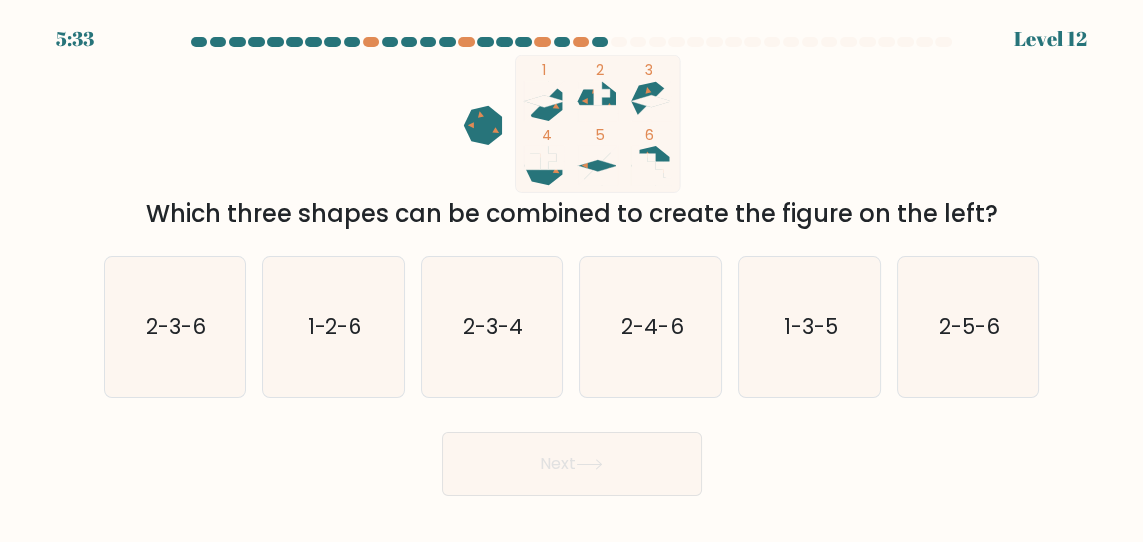 click on "1-3-5" at bounding box center [810, 327] 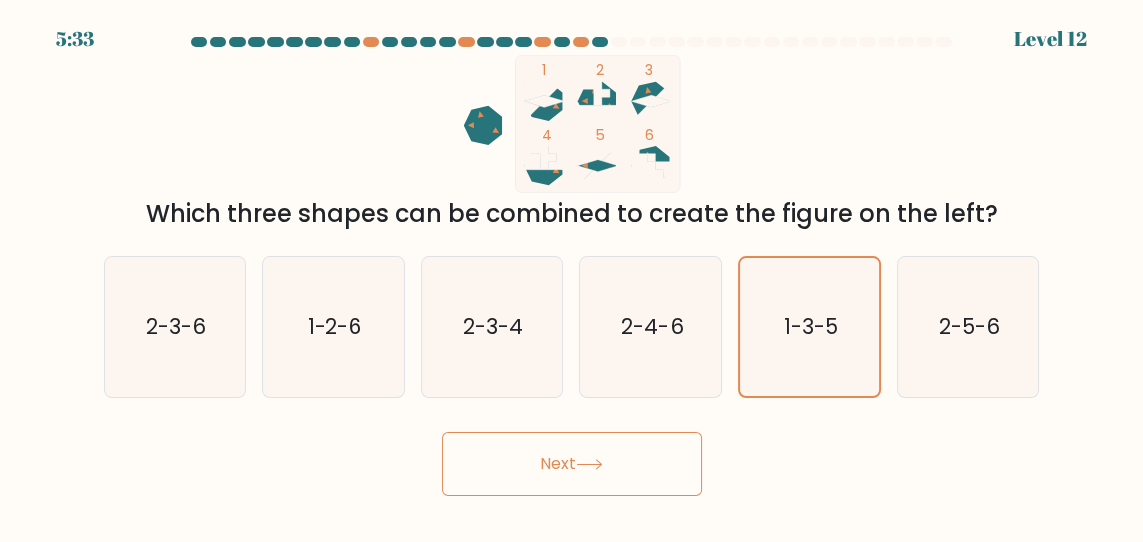 click on "Next" at bounding box center (572, 464) 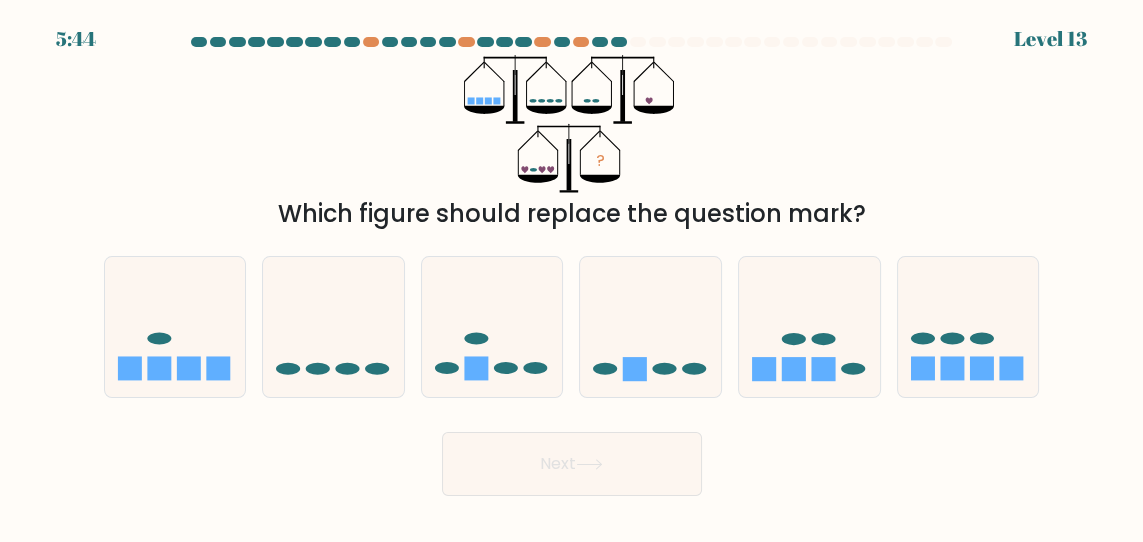 click at bounding box center [952, 369] 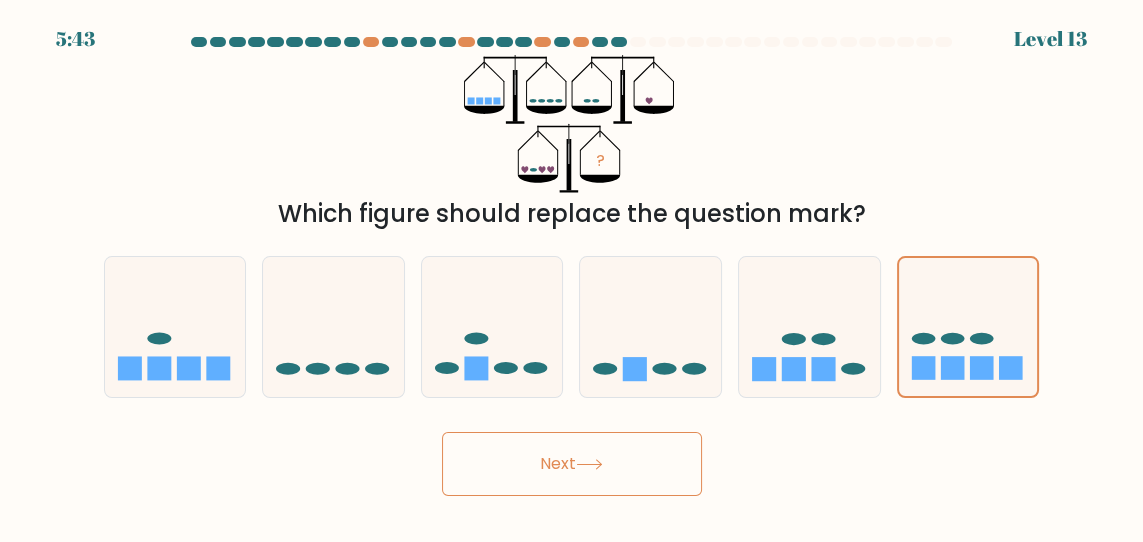 click on "Next" at bounding box center [572, 464] 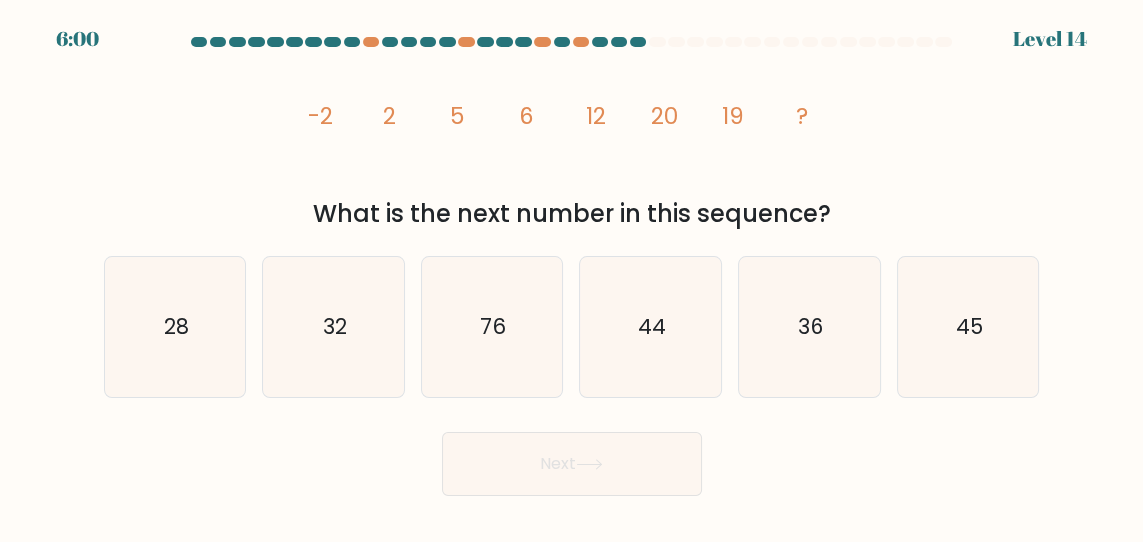 click on "44" at bounding box center [651, 327] 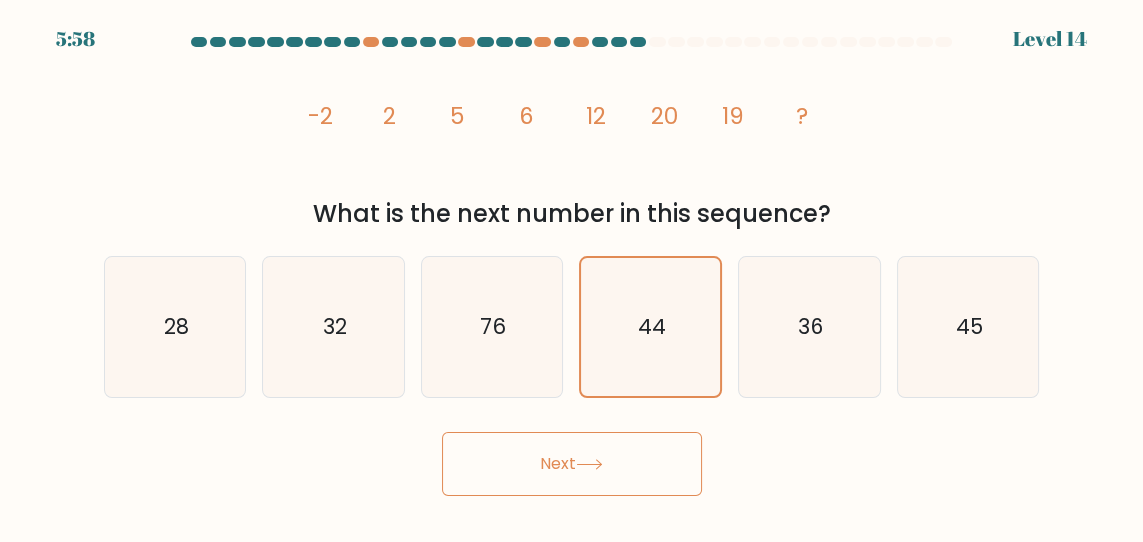 click on "Next" at bounding box center (572, 464) 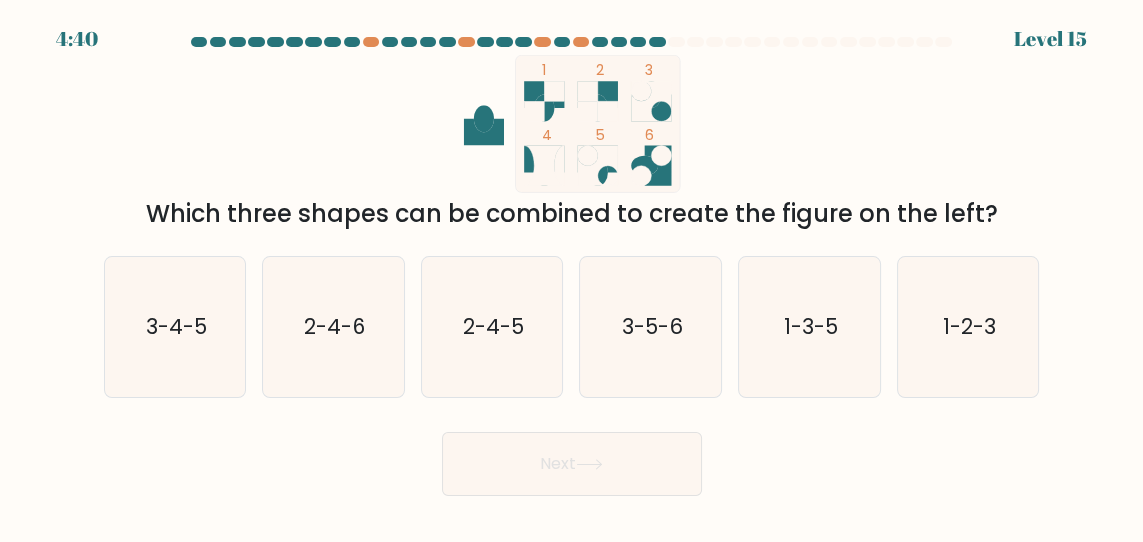 click on "3-4-5" at bounding box center (176, 326) 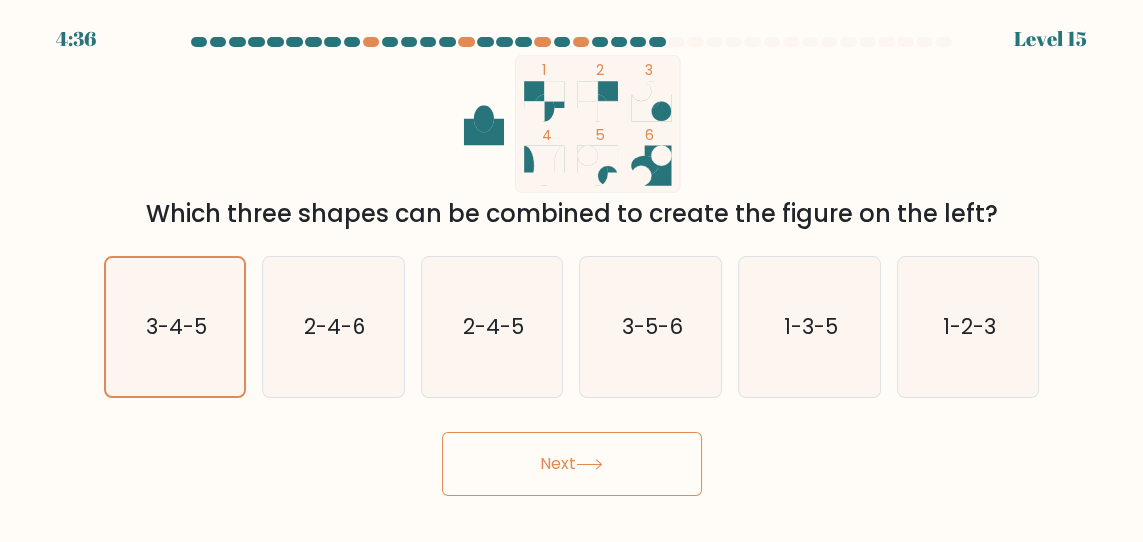 click on "3-5-6" at bounding box center (652, 326) 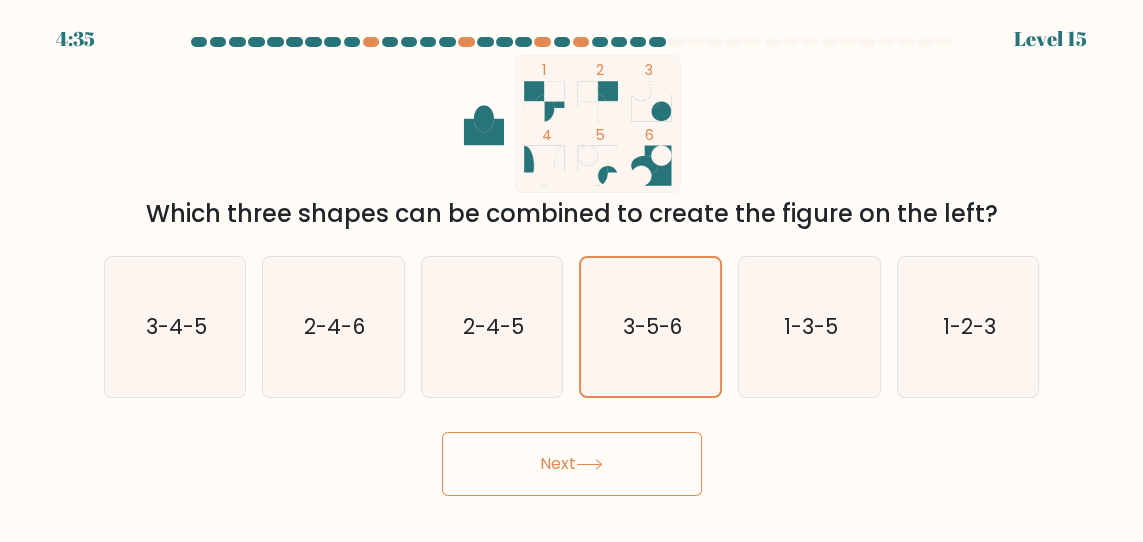 click on "Next" at bounding box center [572, 464] 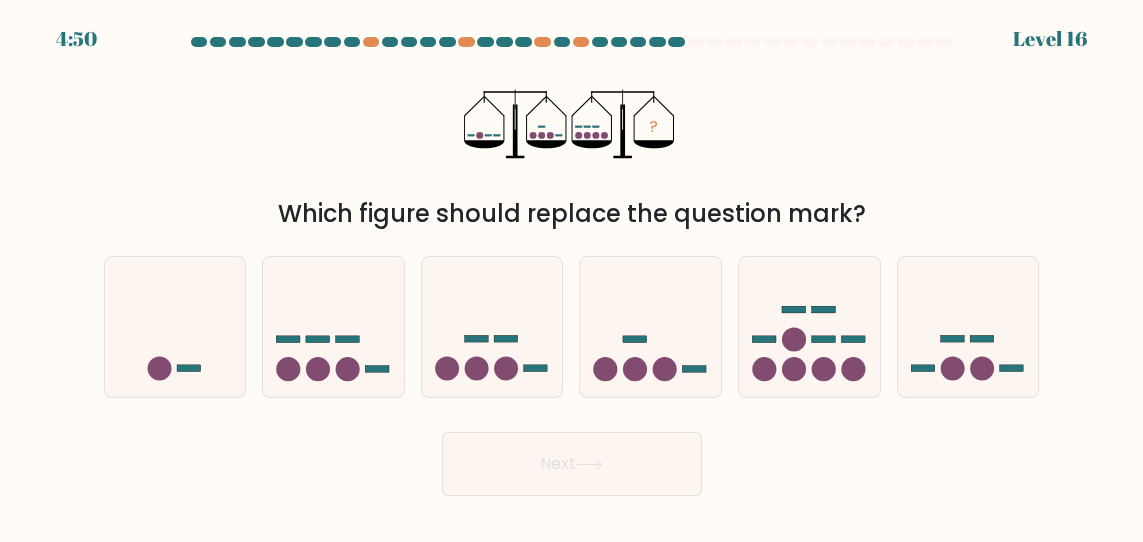 click at bounding box center [650, 326] 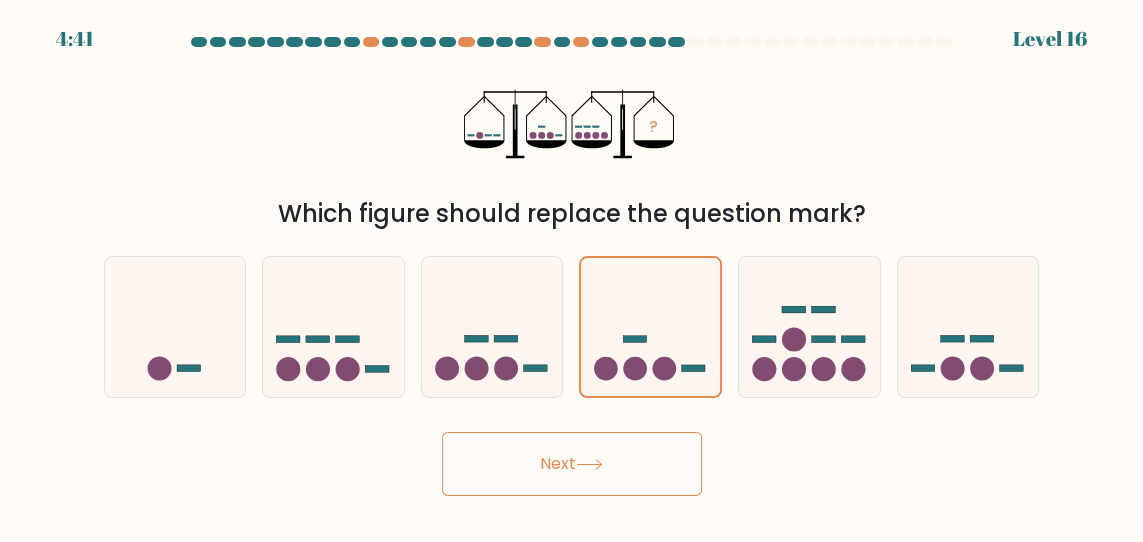 click at bounding box center [968, 326] 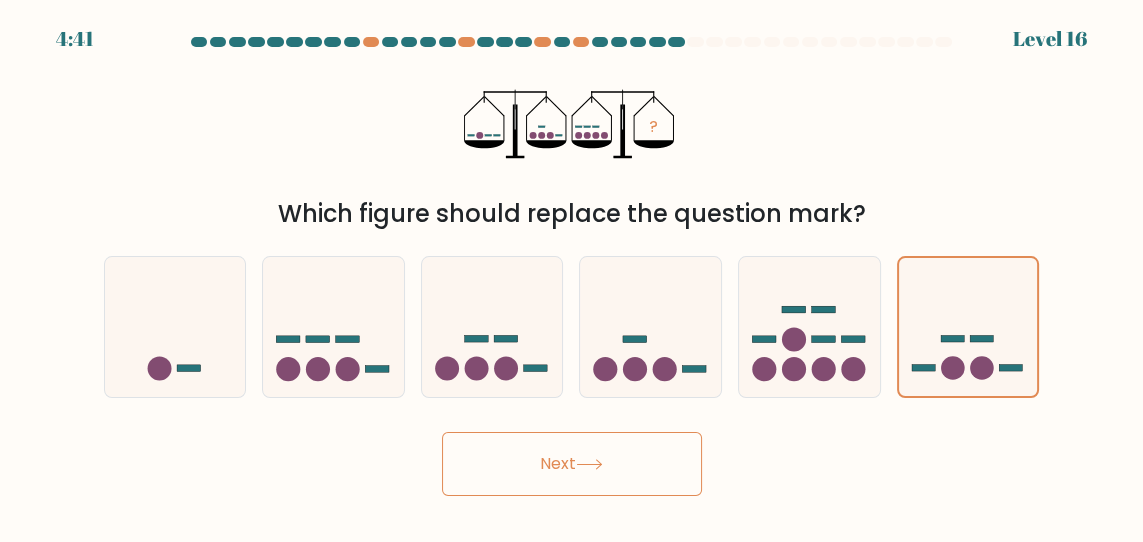 click on "Next" at bounding box center [572, 464] 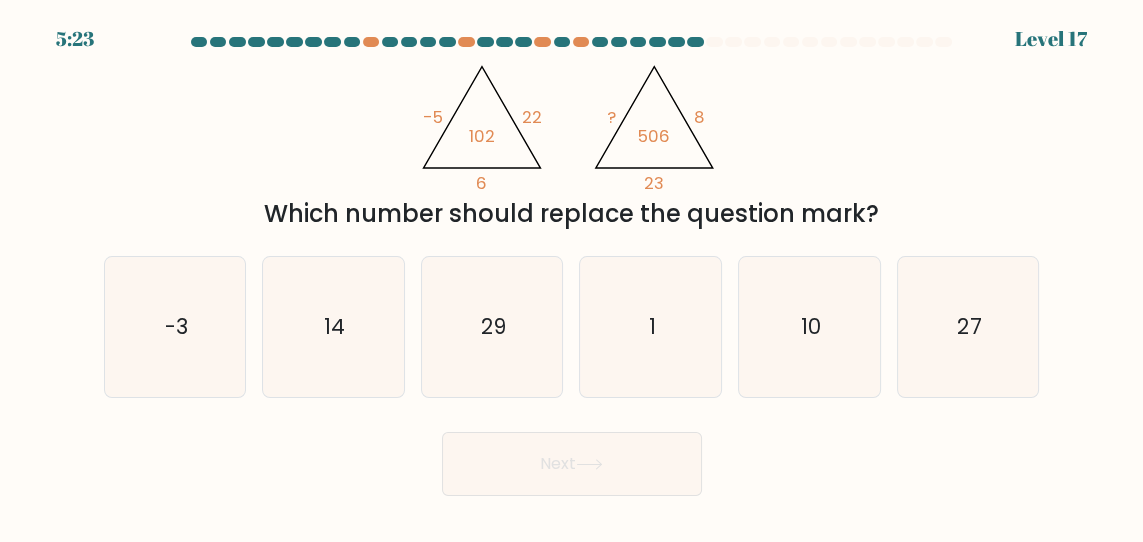 click on "1" at bounding box center [652, 326] 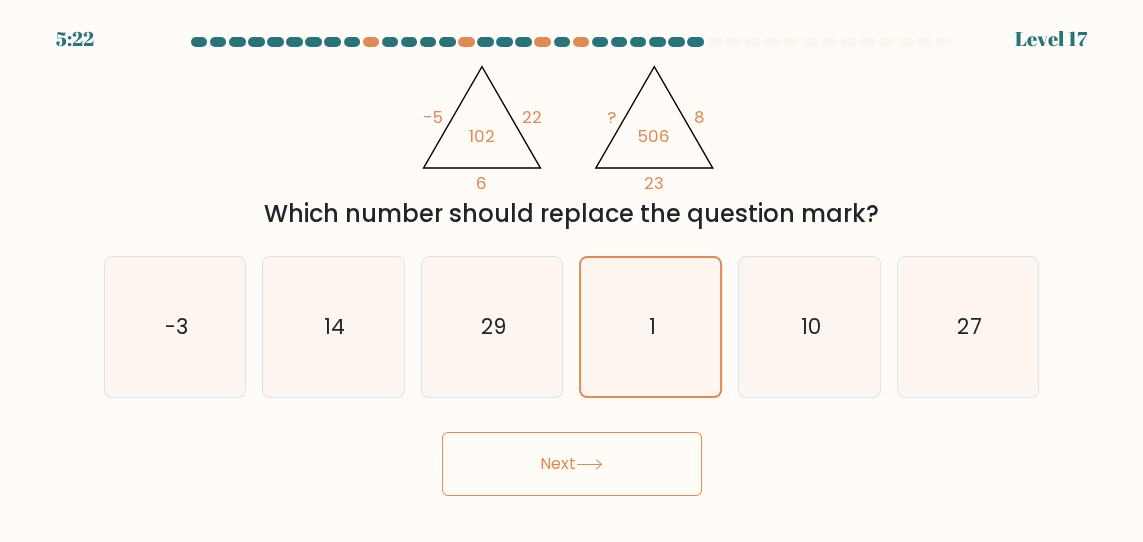 click on "Next" at bounding box center (572, 464) 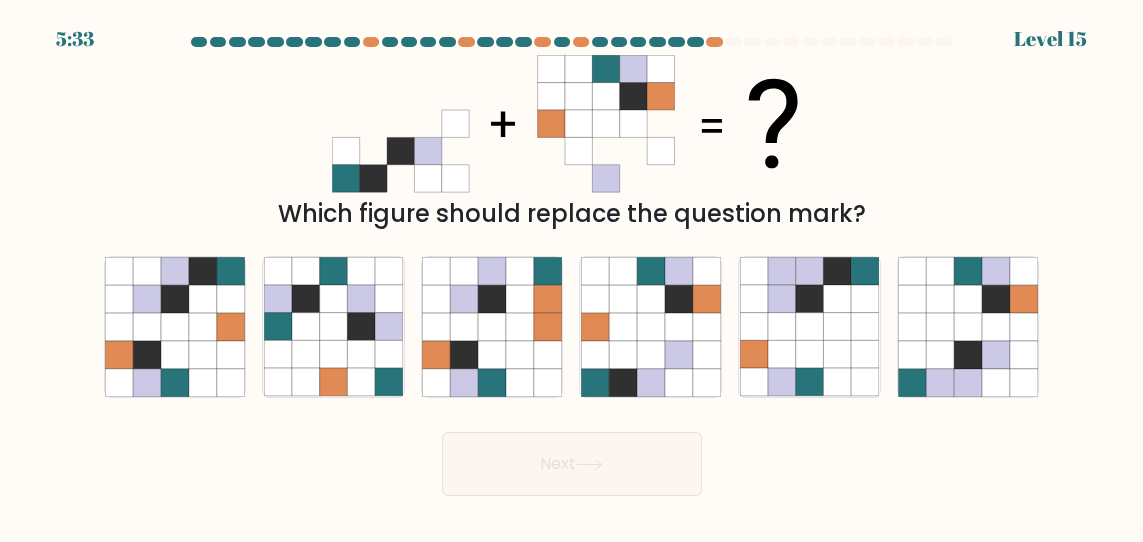 click at bounding box center [175, 299] 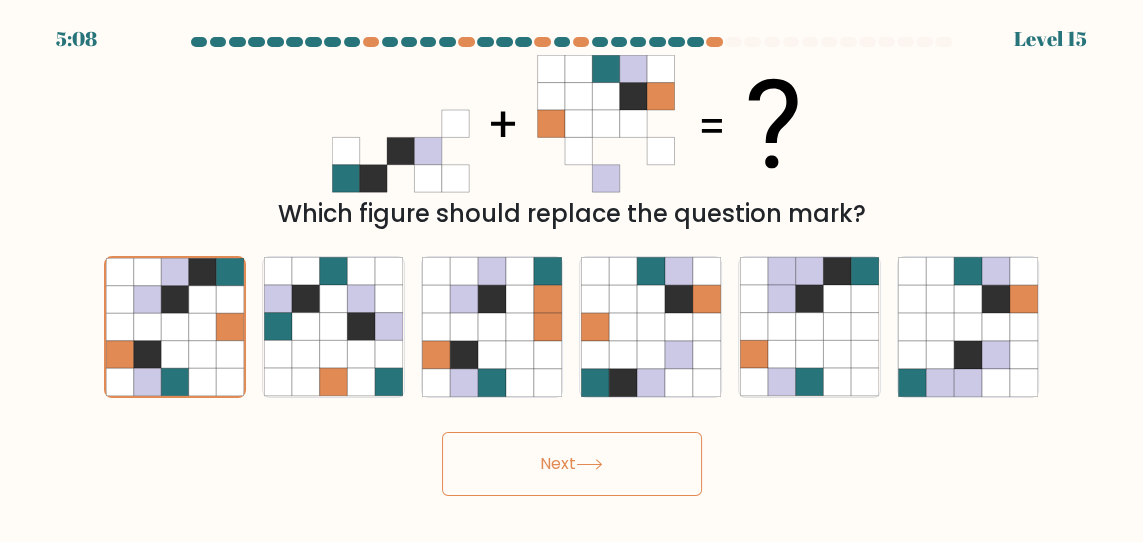click at bounding box center (651, 327) 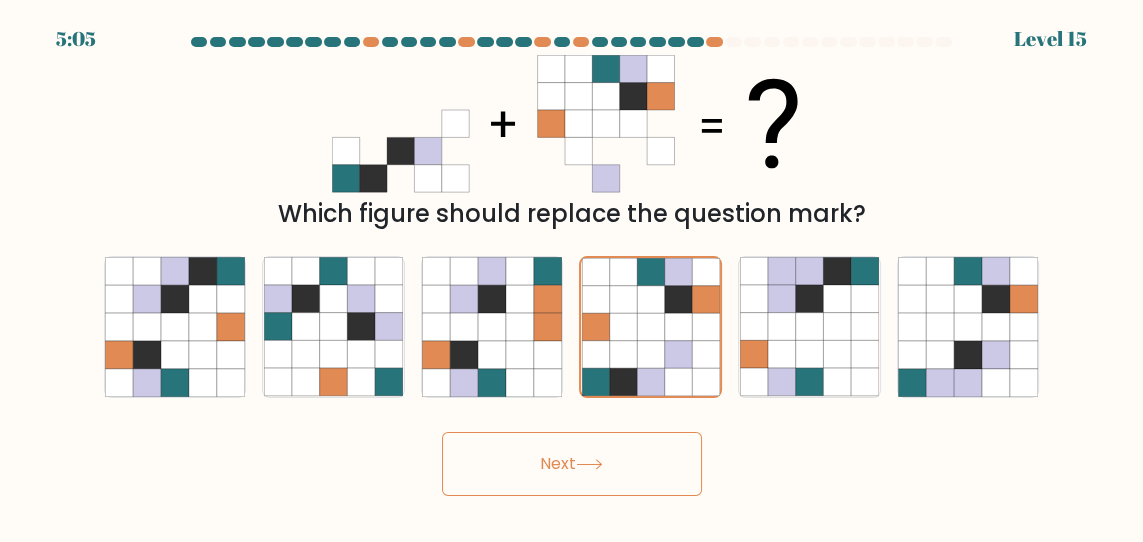 click on "Next" at bounding box center [572, 464] 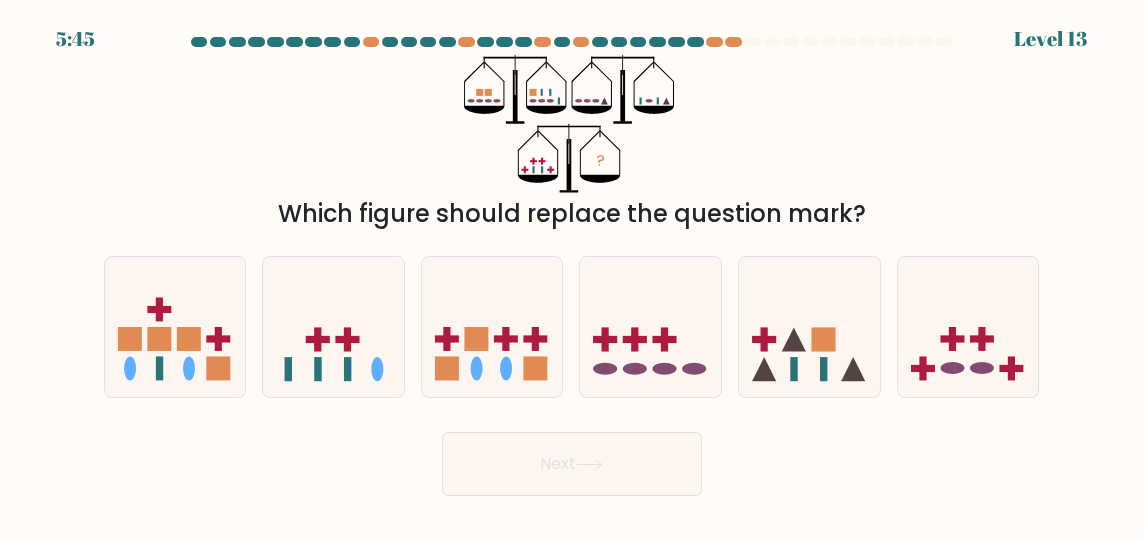 click at bounding box center (650, 326) 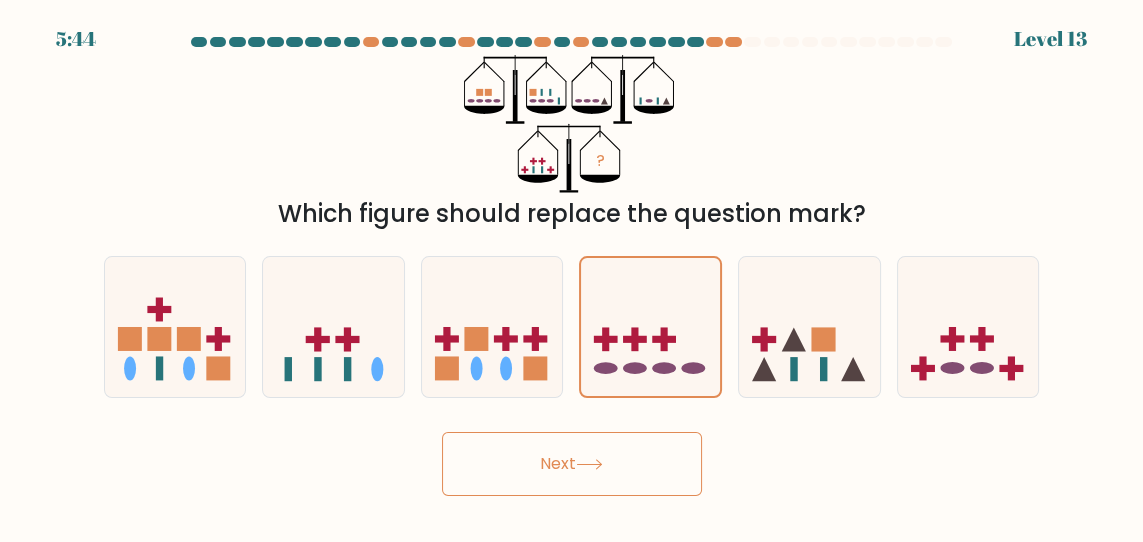 click on "Next" at bounding box center [572, 464] 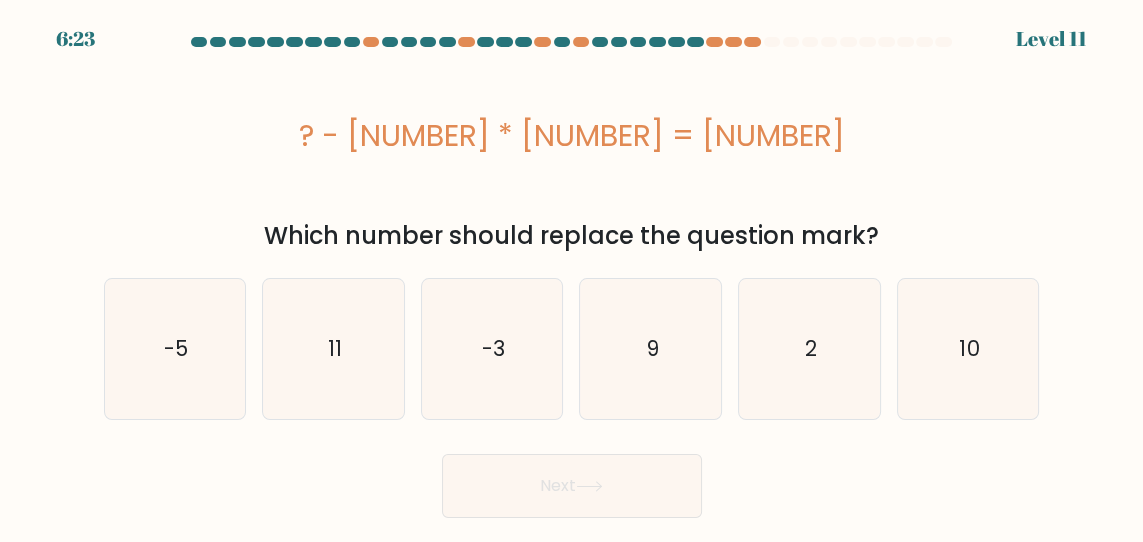 click on "10" at bounding box center (968, 349) 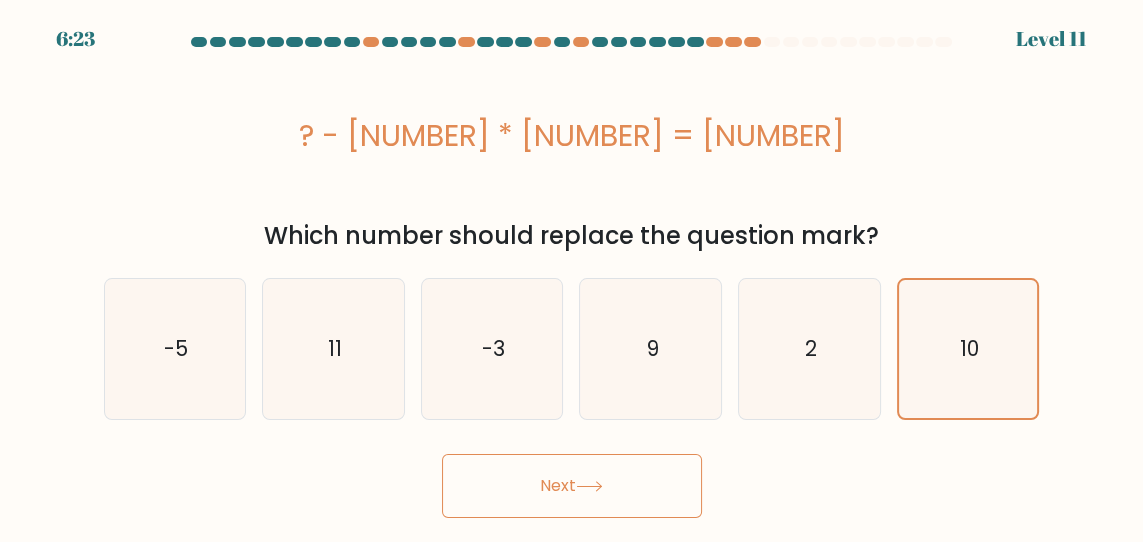 click on "Next" at bounding box center [572, 486] 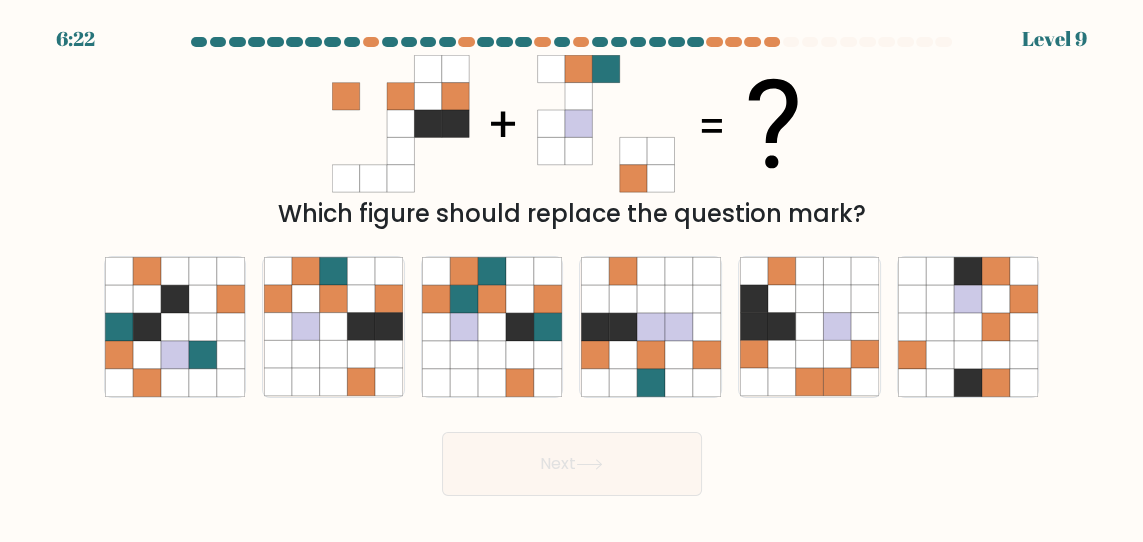 click at bounding box center [595, 327] 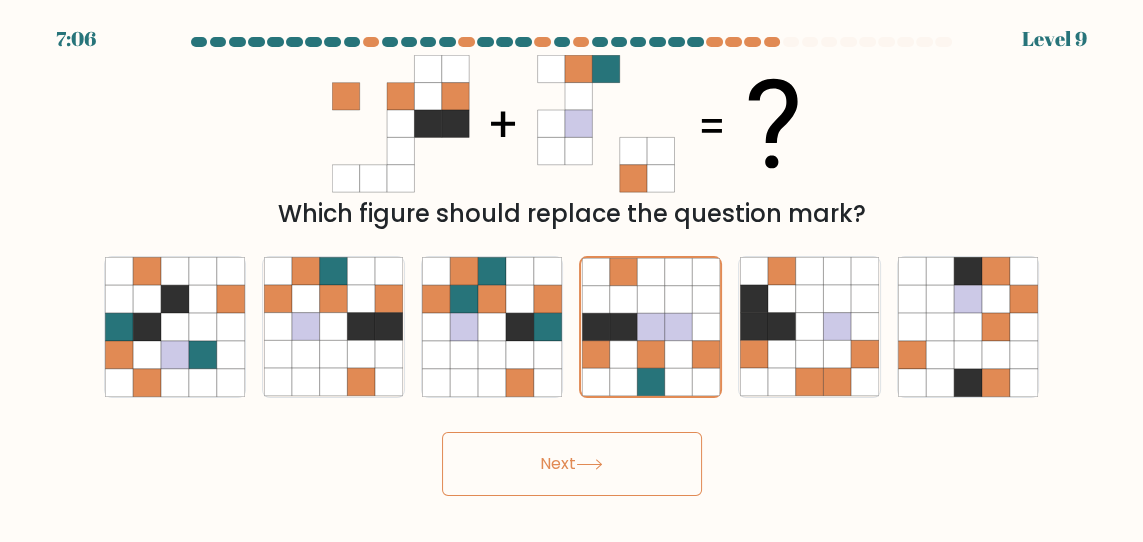 click on "Next" at bounding box center (572, 464) 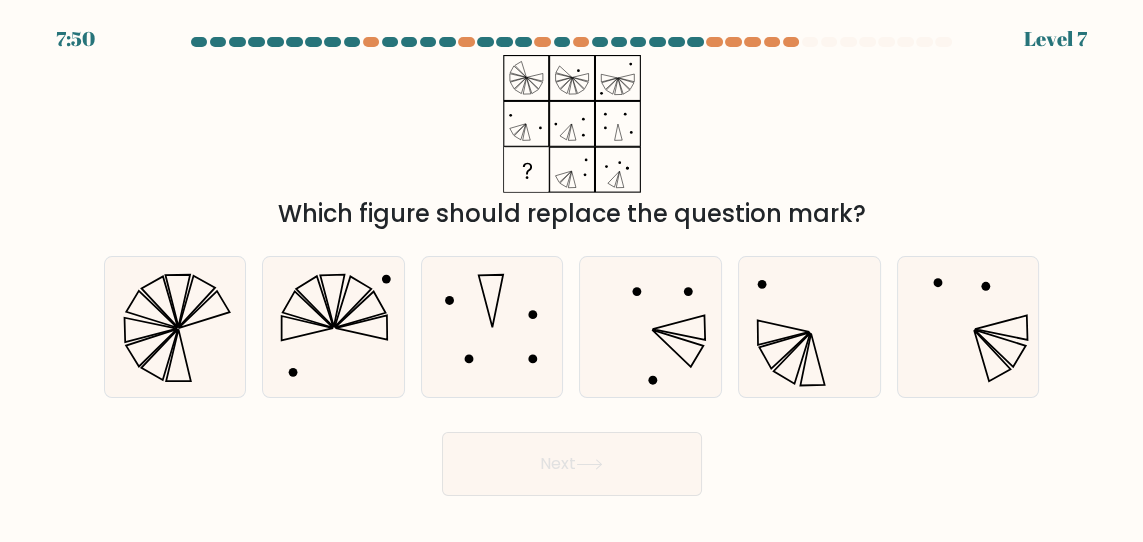 click at bounding box center [492, 327] 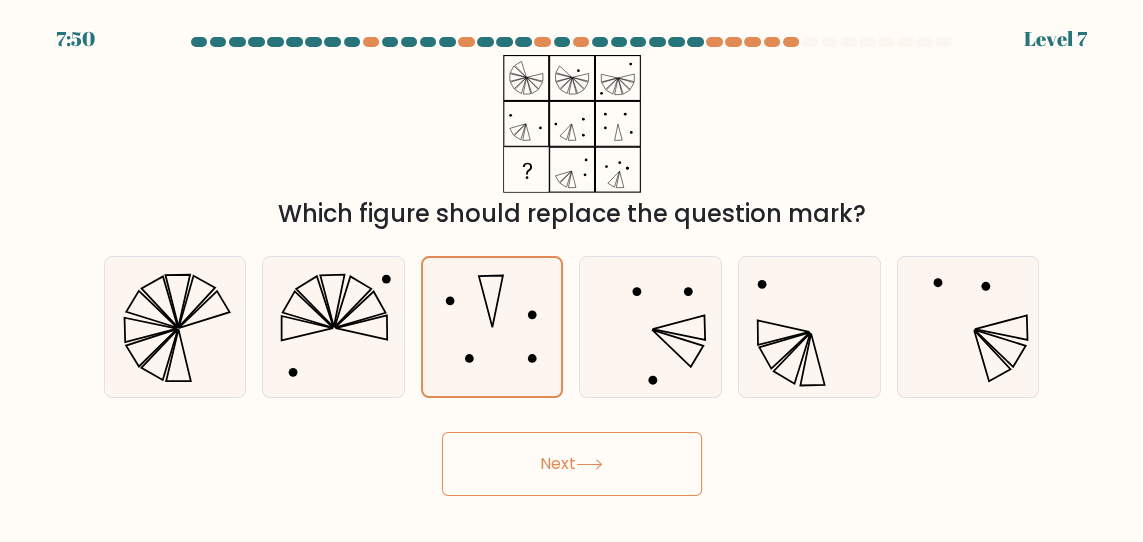 click on "Next" at bounding box center [572, 464] 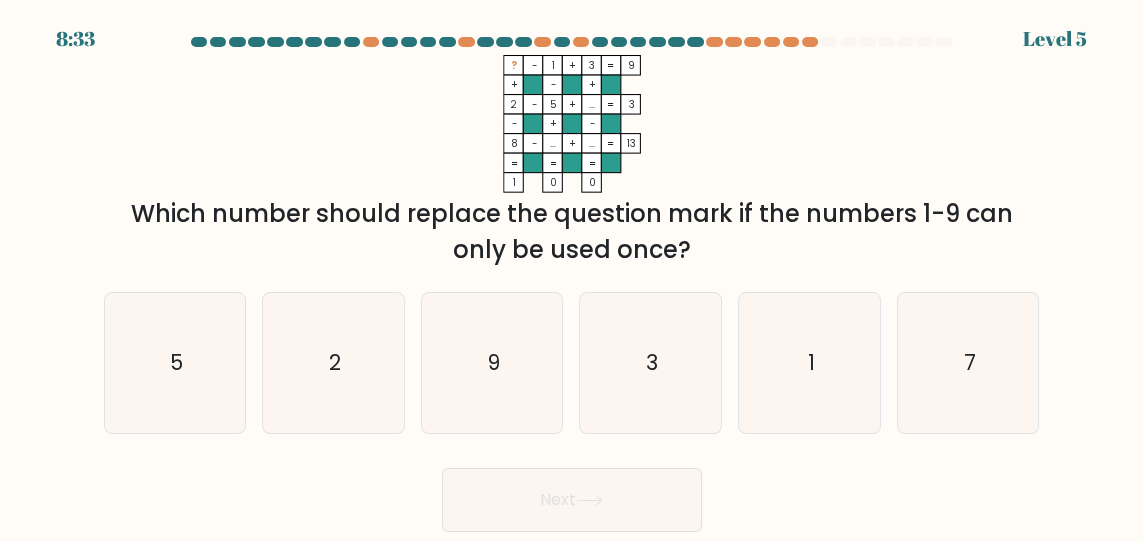 click on "1" at bounding box center (810, 363) 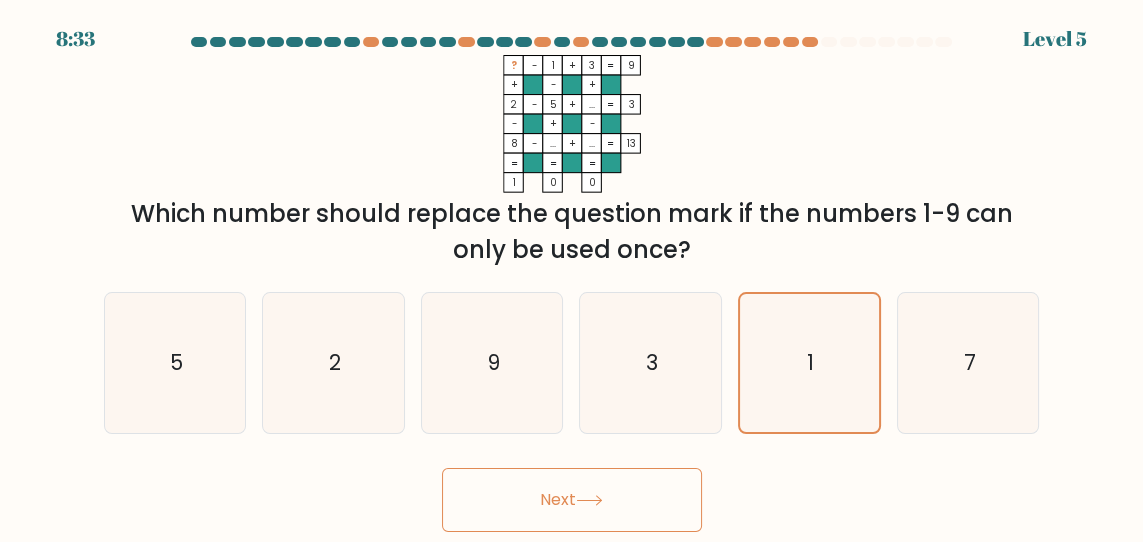 click on "Next" at bounding box center (572, 500) 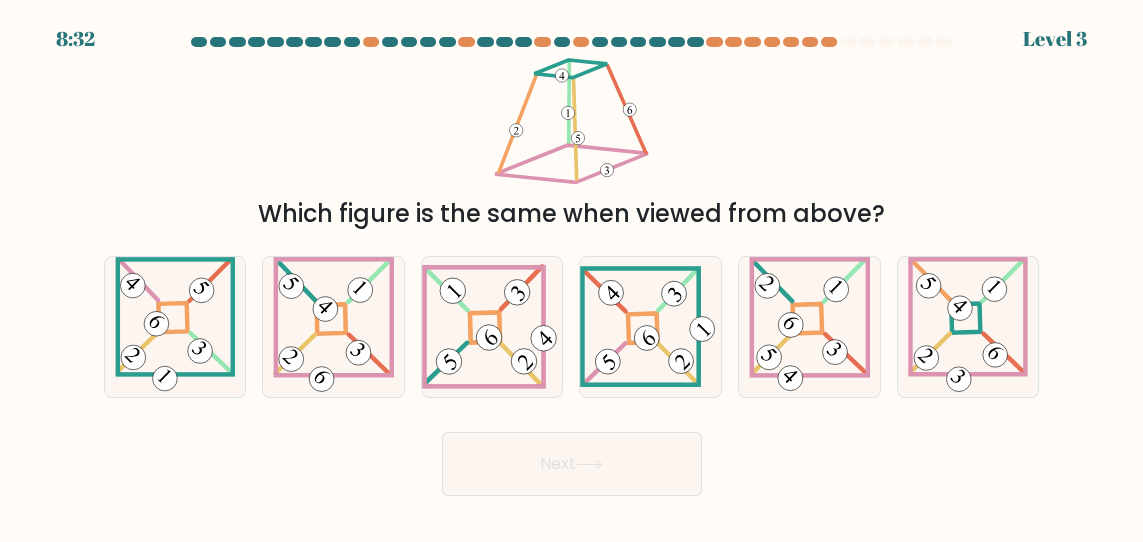 click at bounding box center [967, 327] 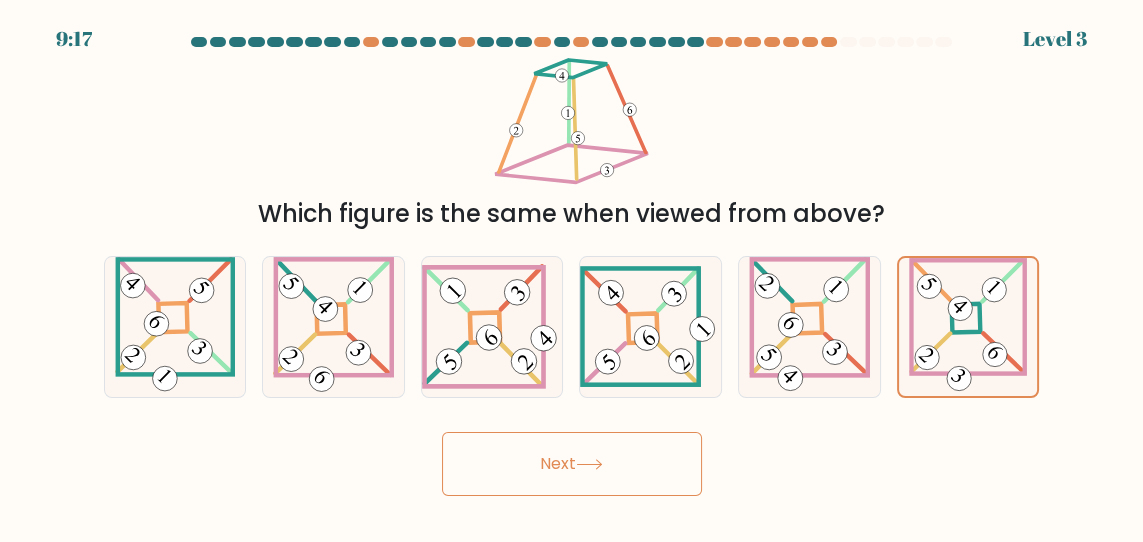click on "Next" at bounding box center [572, 464] 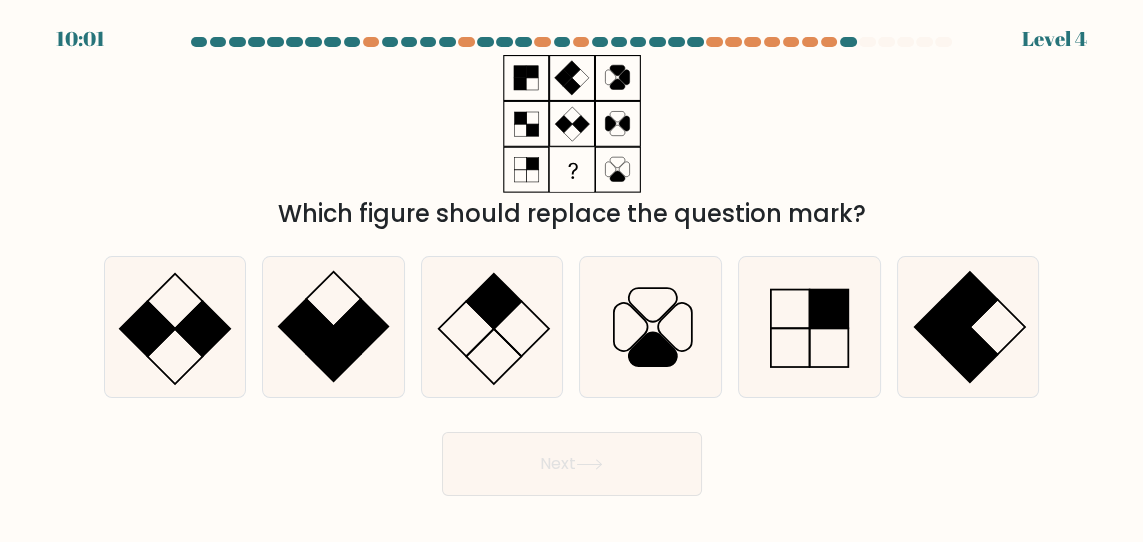 click at bounding box center [147, 328] 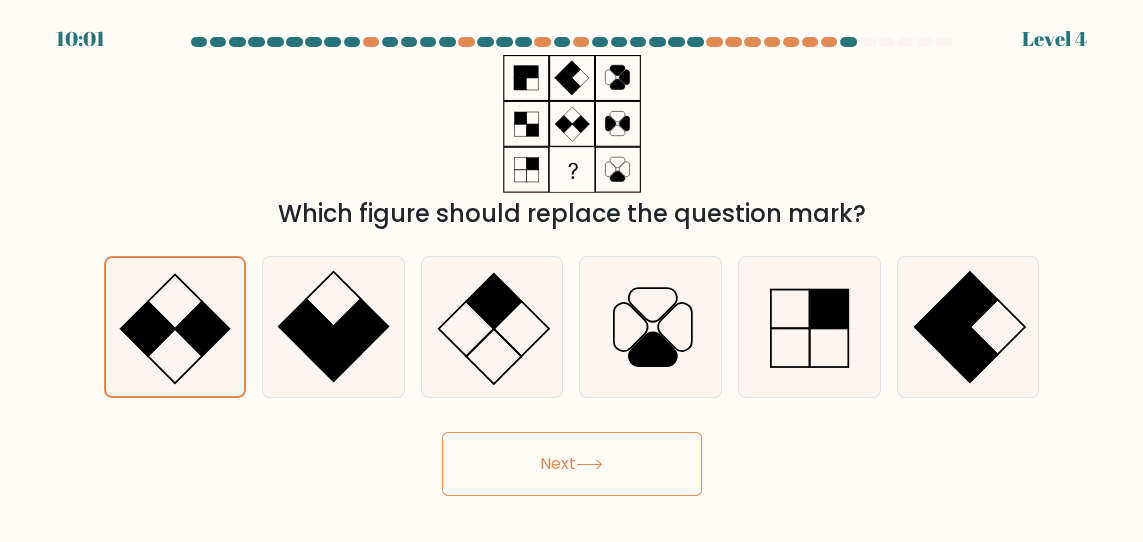 click on "Next" at bounding box center (572, 464) 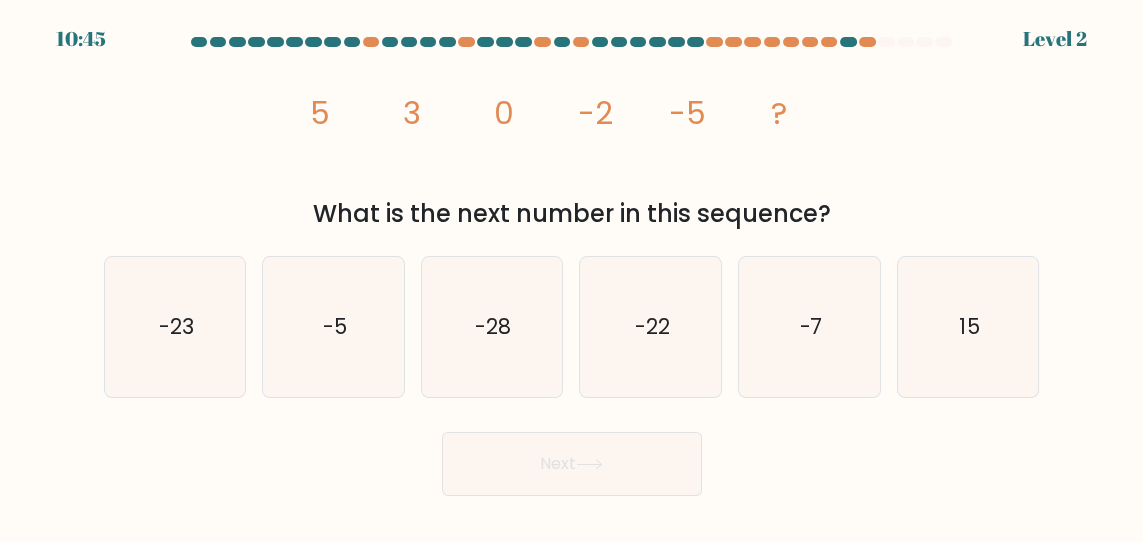 click on "-5" at bounding box center [334, 327] 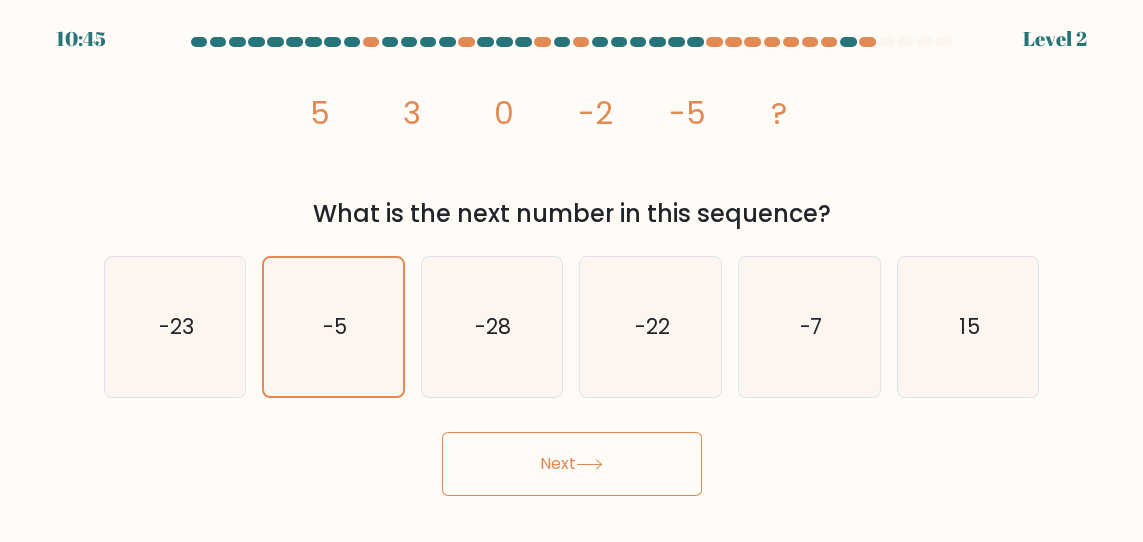 click on "Next" at bounding box center (572, 464) 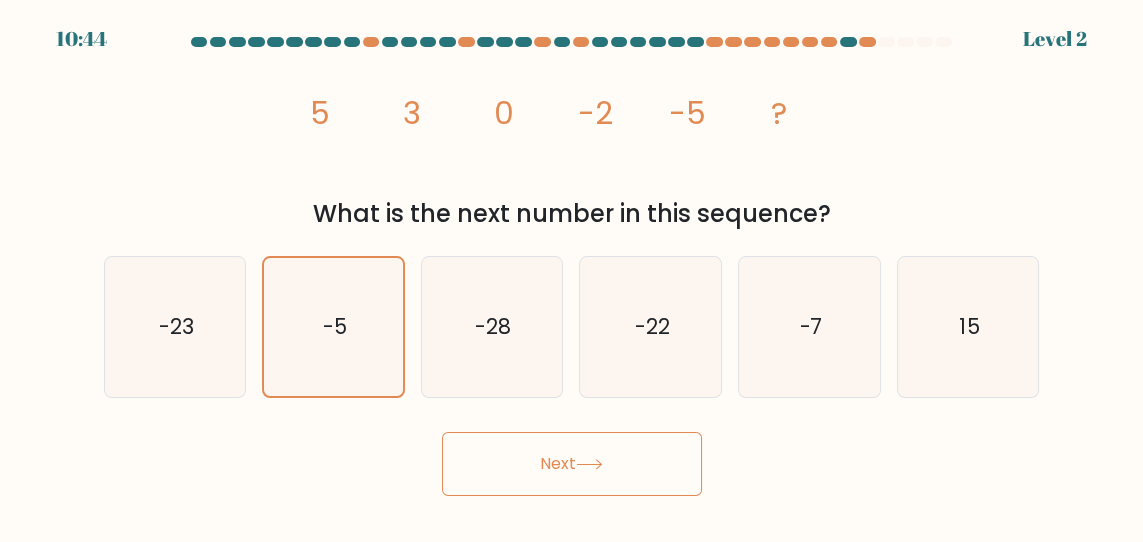 click on "-28" at bounding box center (492, 327) 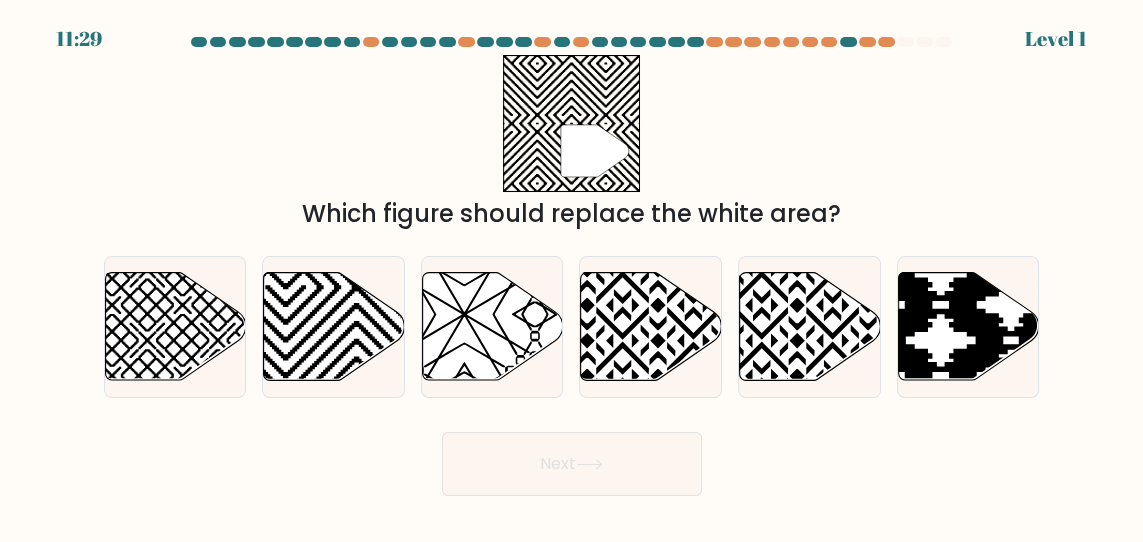 click at bounding box center [492, 326] 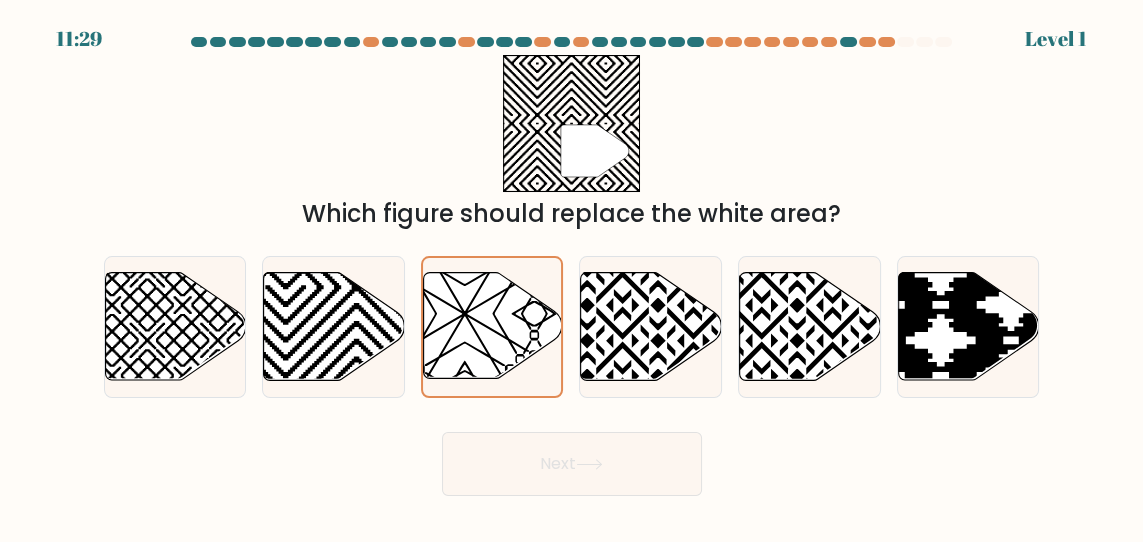 click on "Next" at bounding box center [572, 464] 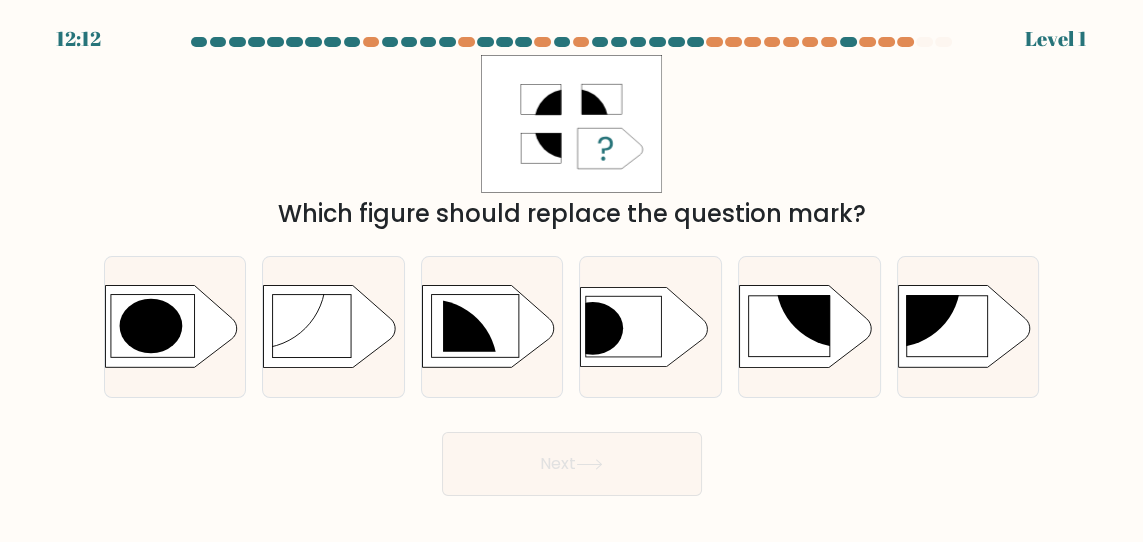 click at bounding box center [492, 326] 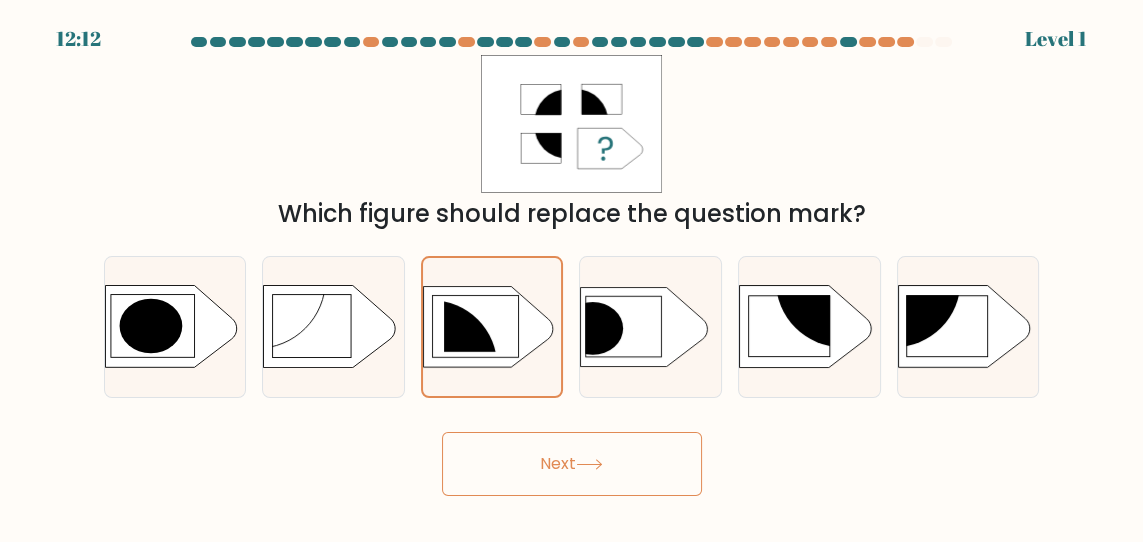 click on "Next" at bounding box center (572, 464) 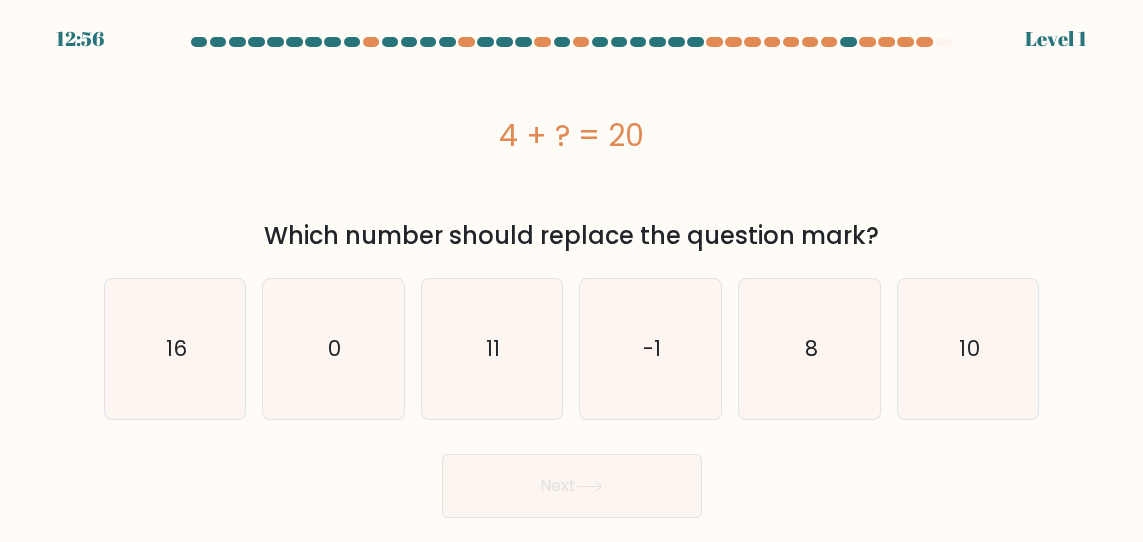 click on "-1" at bounding box center (651, 349) 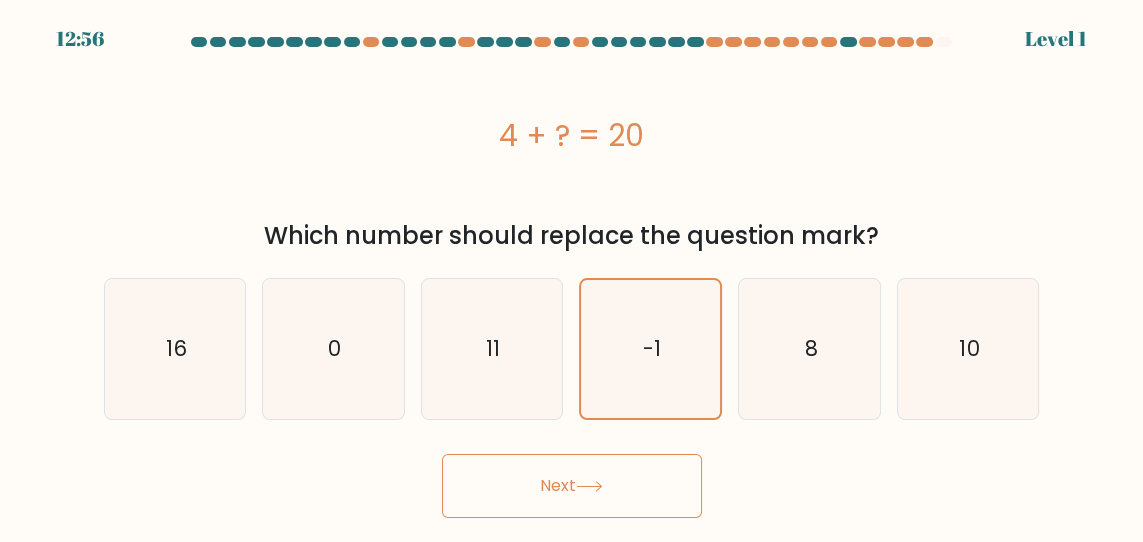 click on "Next" at bounding box center [572, 486] 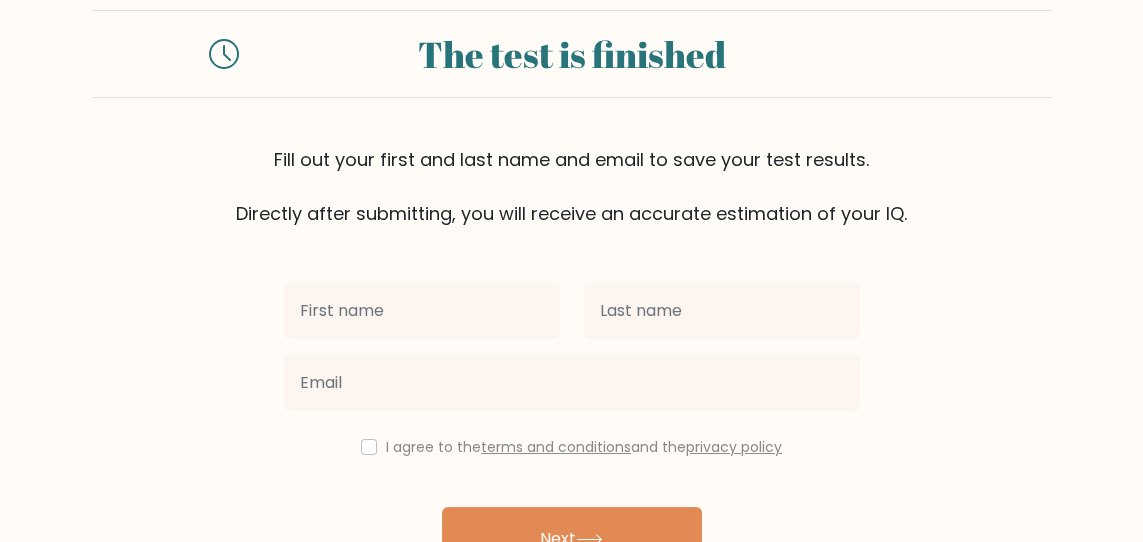 scroll, scrollTop: 158, scrollLeft: 0, axis: vertical 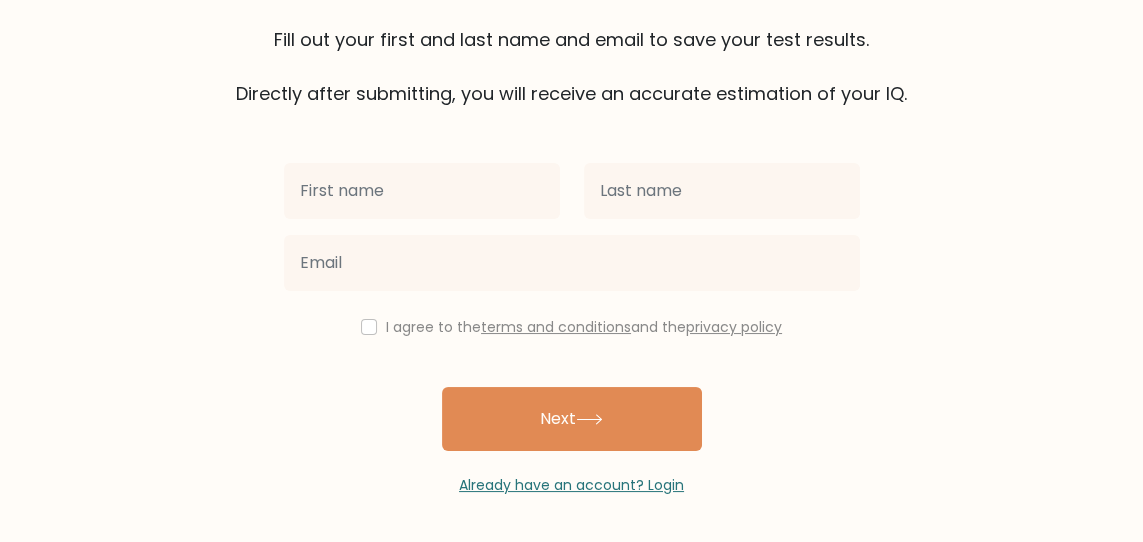 click on "Next" at bounding box center (572, 419) 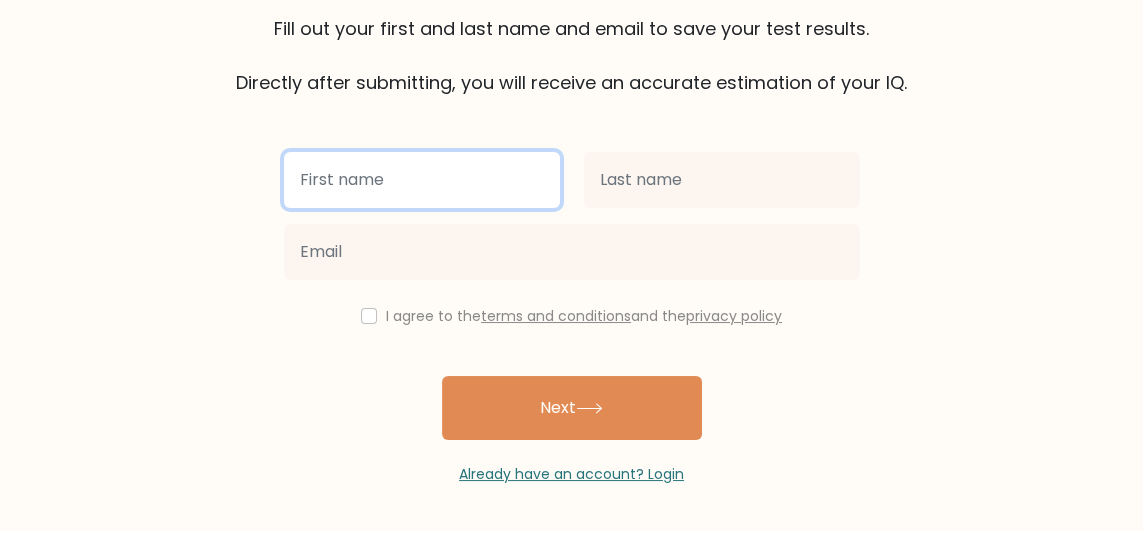 scroll, scrollTop: 158, scrollLeft: 0, axis: vertical 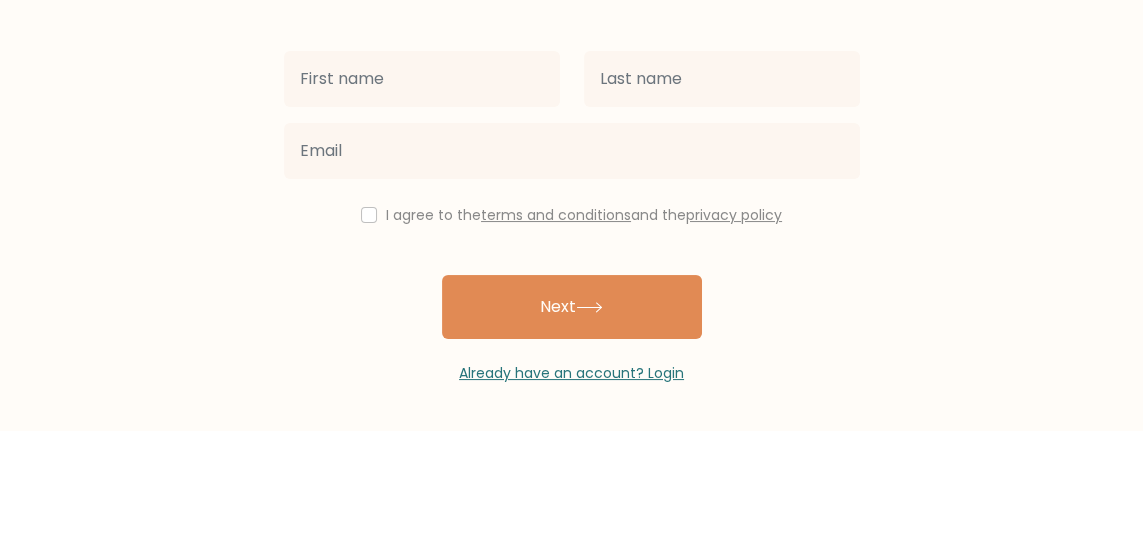 click on "The test is finished
Fill out your first and last name and email to save your test results.
Directly after submitting, you will receive an accurate estimation of your IQ.
I agree to the" at bounding box center [571, 193] 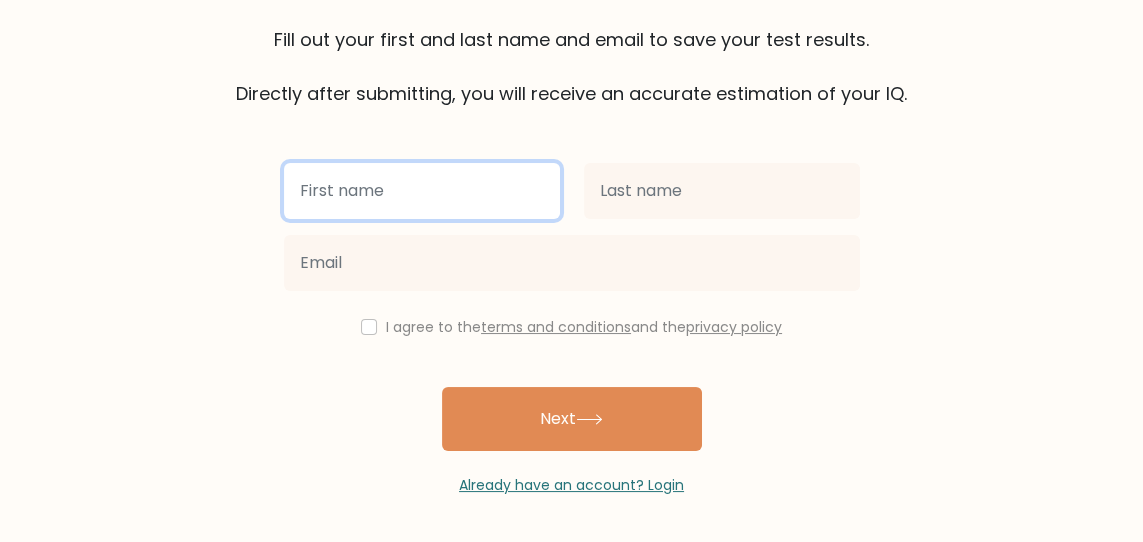 click at bounding box center (422, 191) 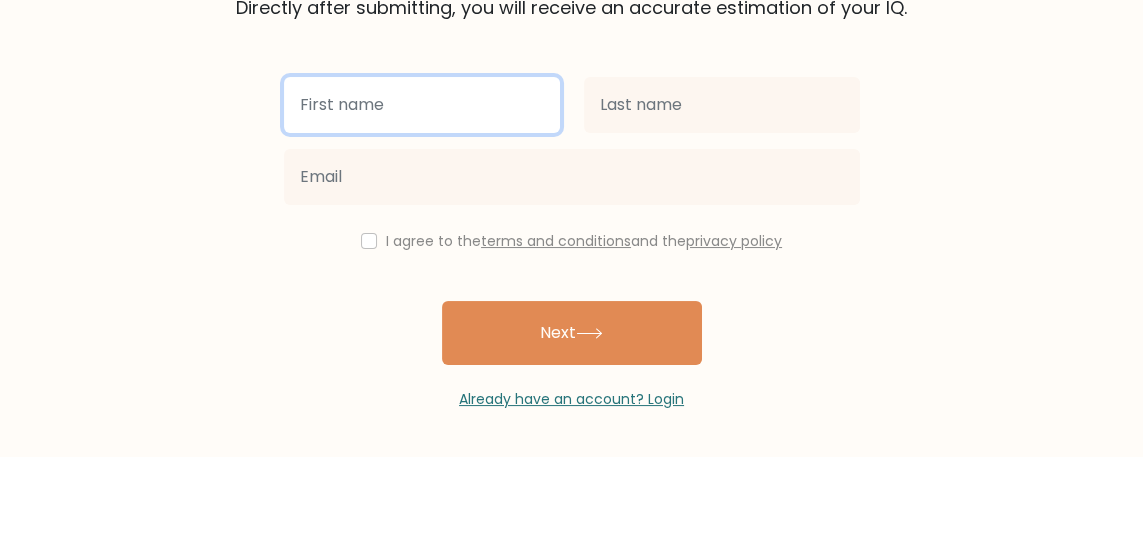 scroll, scrollTop: 158, scrollLeft: 0, axis: vertical 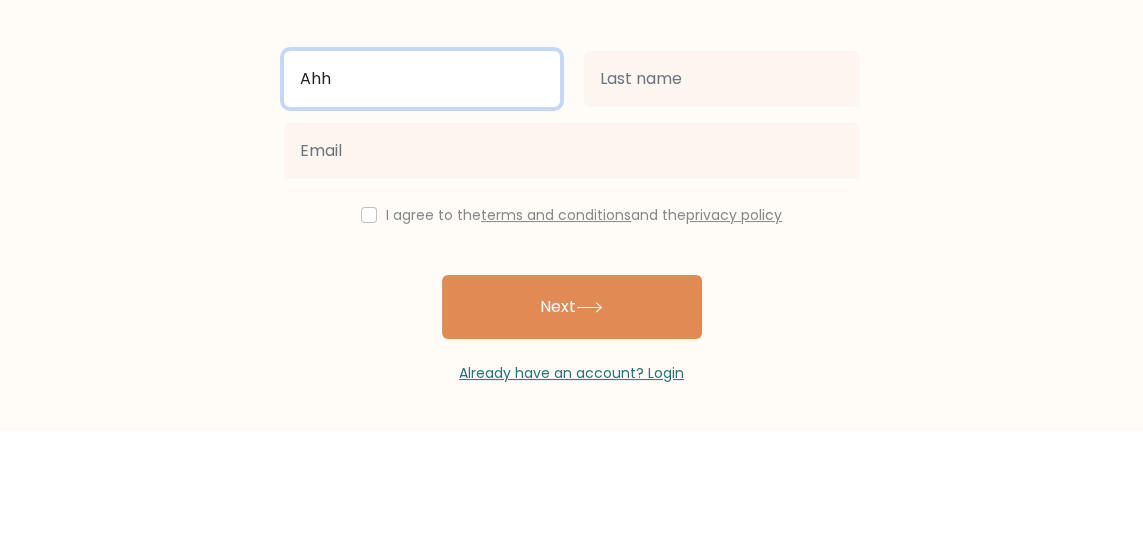 type on "Ahh" 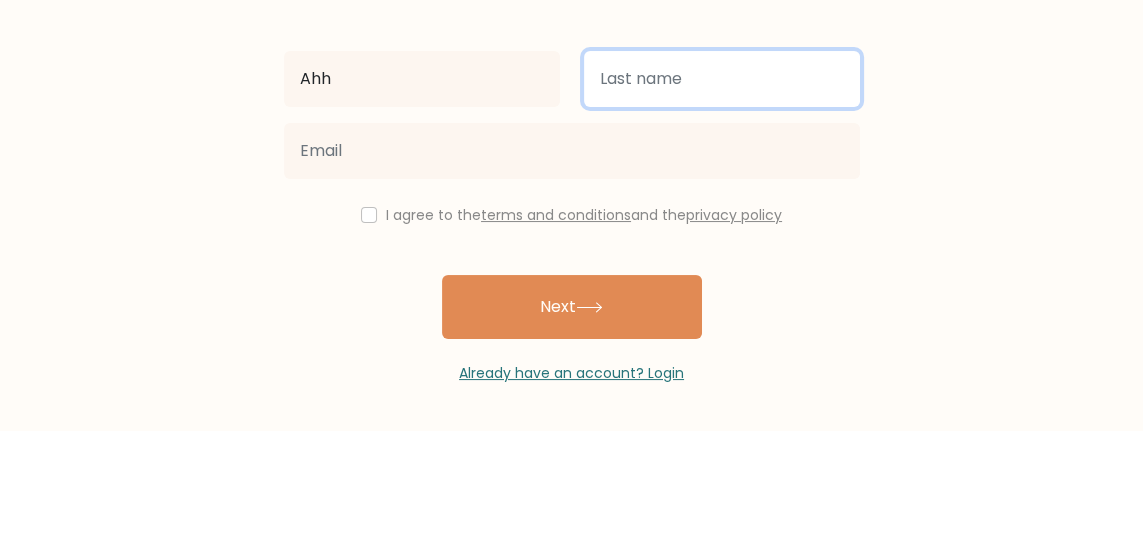 click at bounding box center [722, 191] 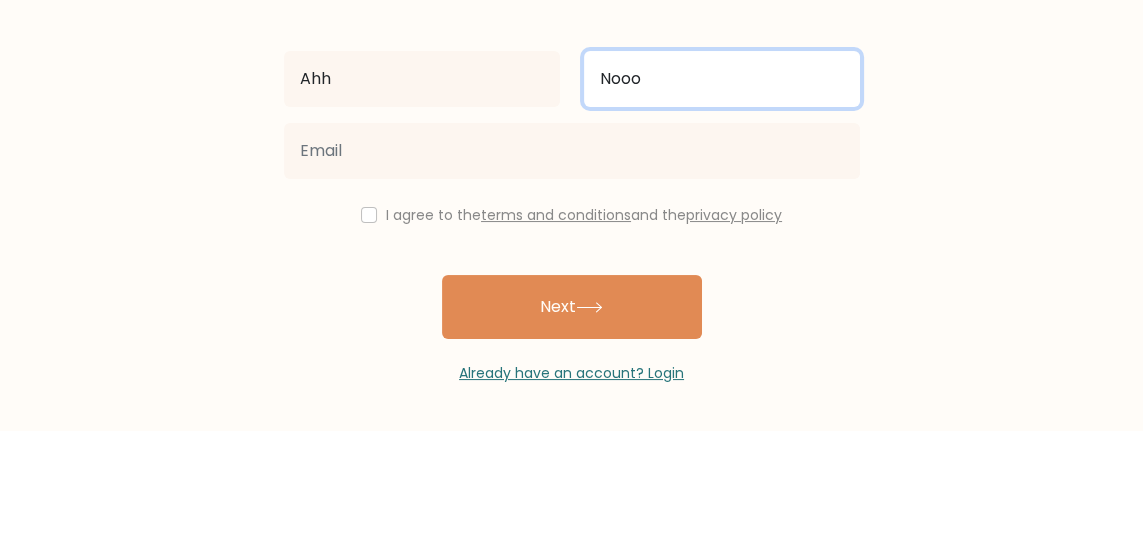 type on "Nooo" 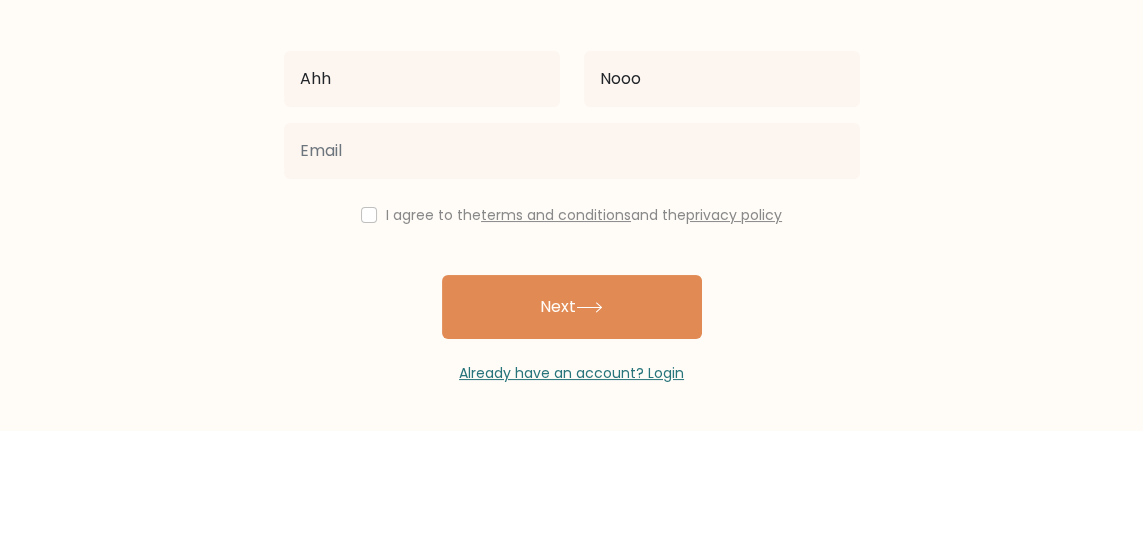 click on "The test is finished
Fill out your first and last name and email to save your test results.
Directly after submitting, you will receive an accurate estimation of your IQ.
Ahh Nooo" at bounding box center (571, 193) 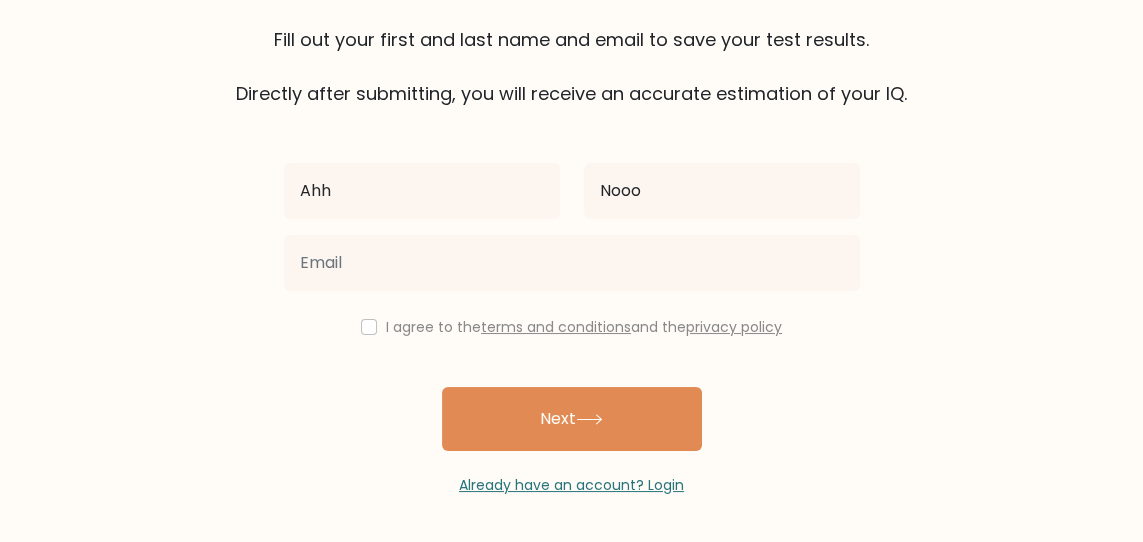 click on "Next" at bounding box center (572, 419) 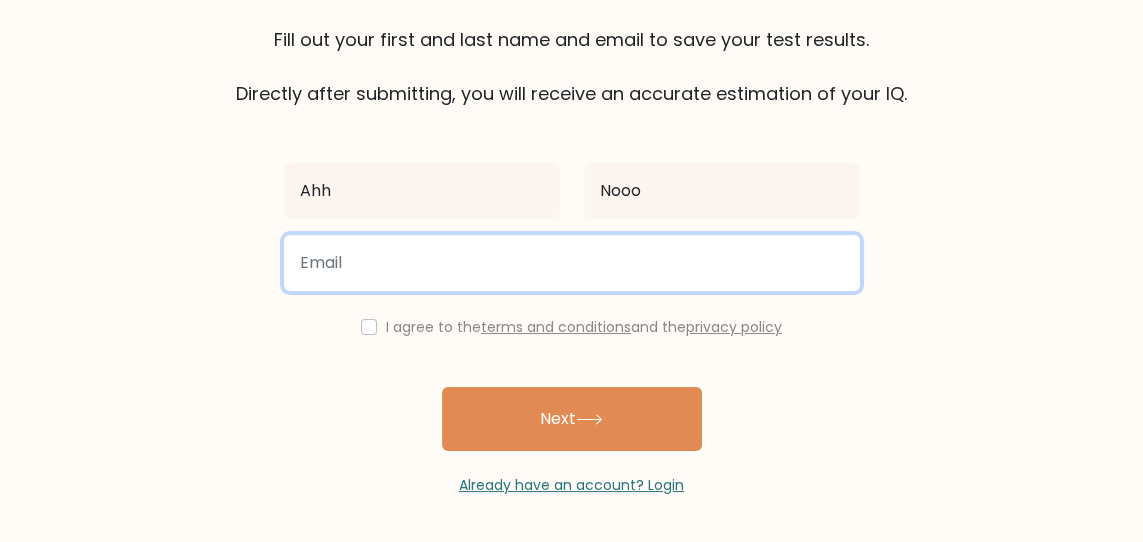 scroll, scrollTop: 158, scrollLeft: 0, axis: vertical 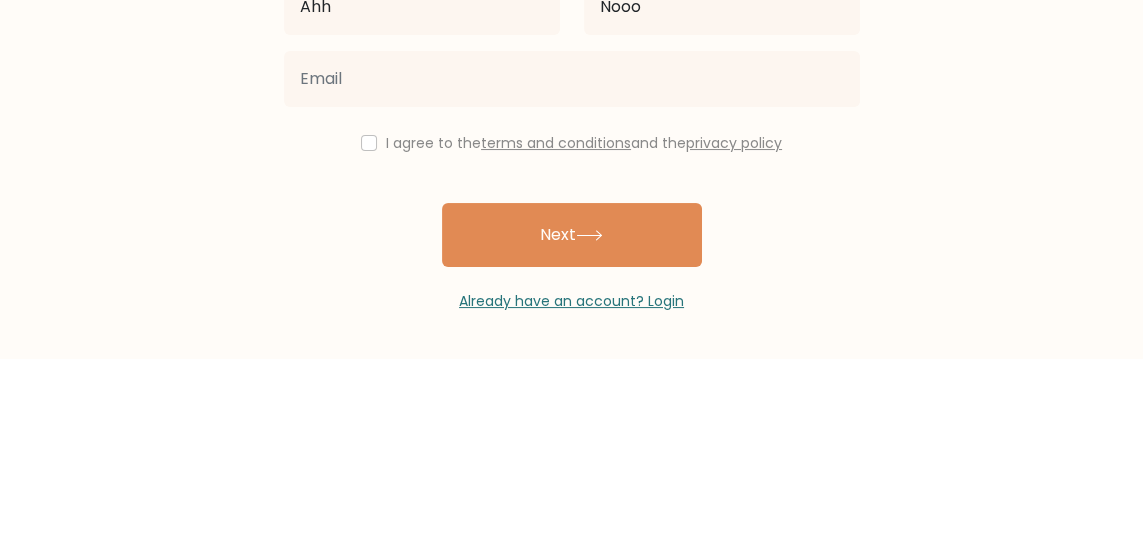 click on "The test is finished
Fill out your first and last name and email to save your test results.
Directly after submitting, you will receive an accurate estimation of your IQ.
Ahh Nooo" at bounding box center [571, 193] 